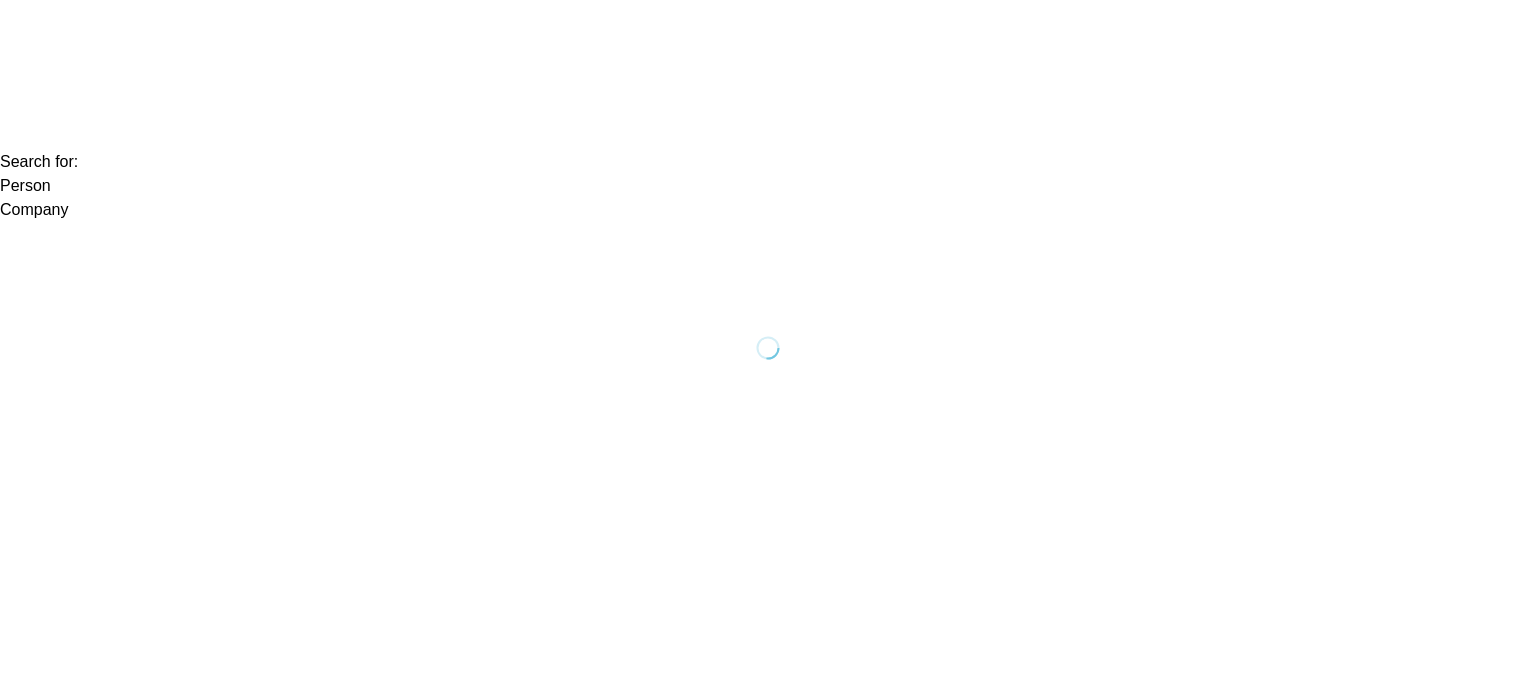 scroll, scrollTop: 0, scrollLeft: 0, axis: both 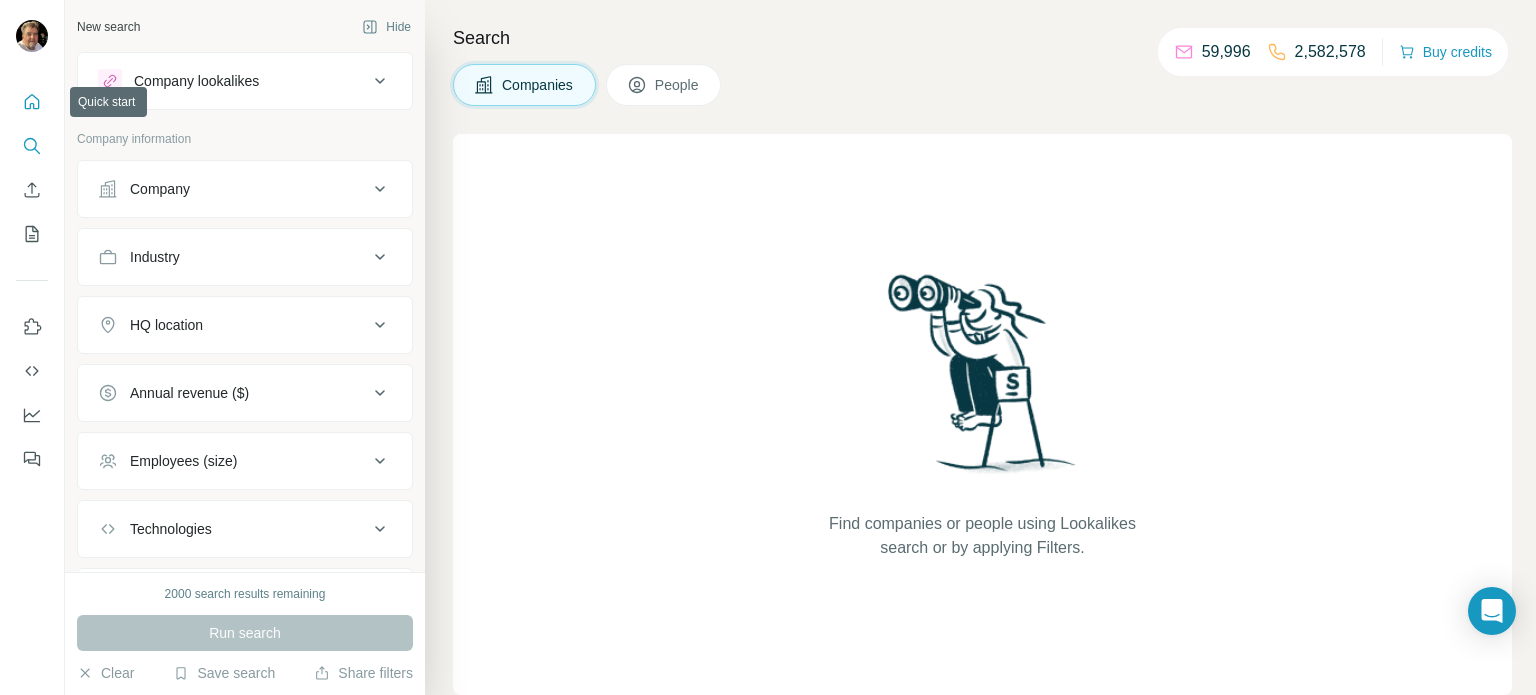 click 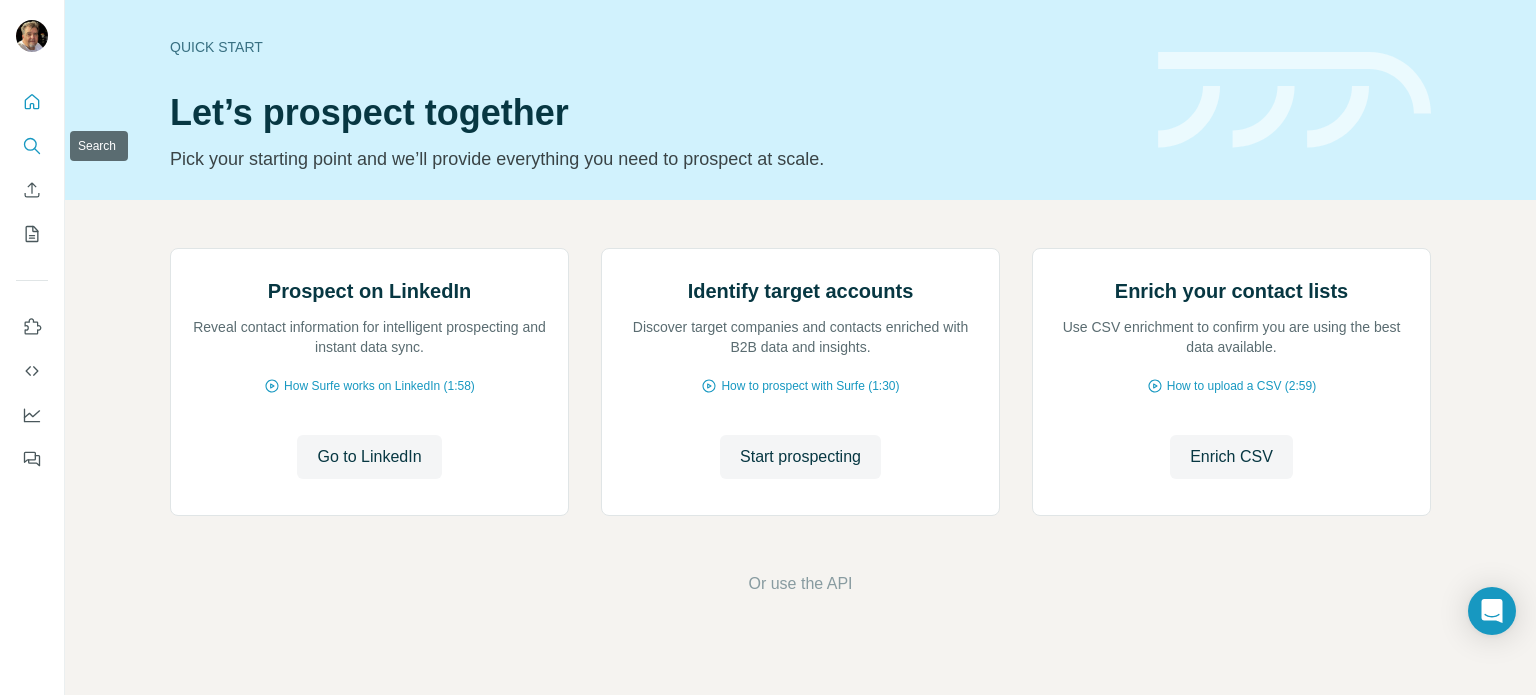 click 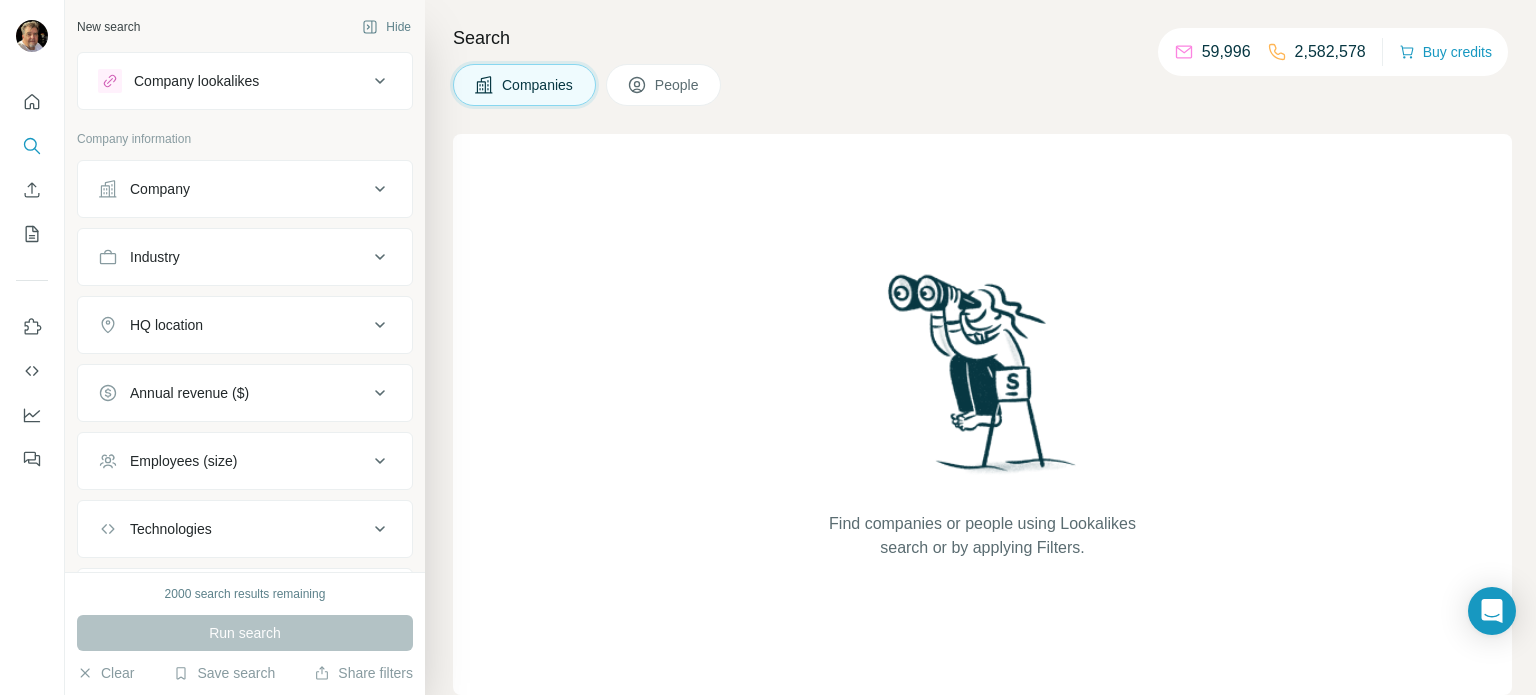 click on "People" at bounding box center [664, 85] 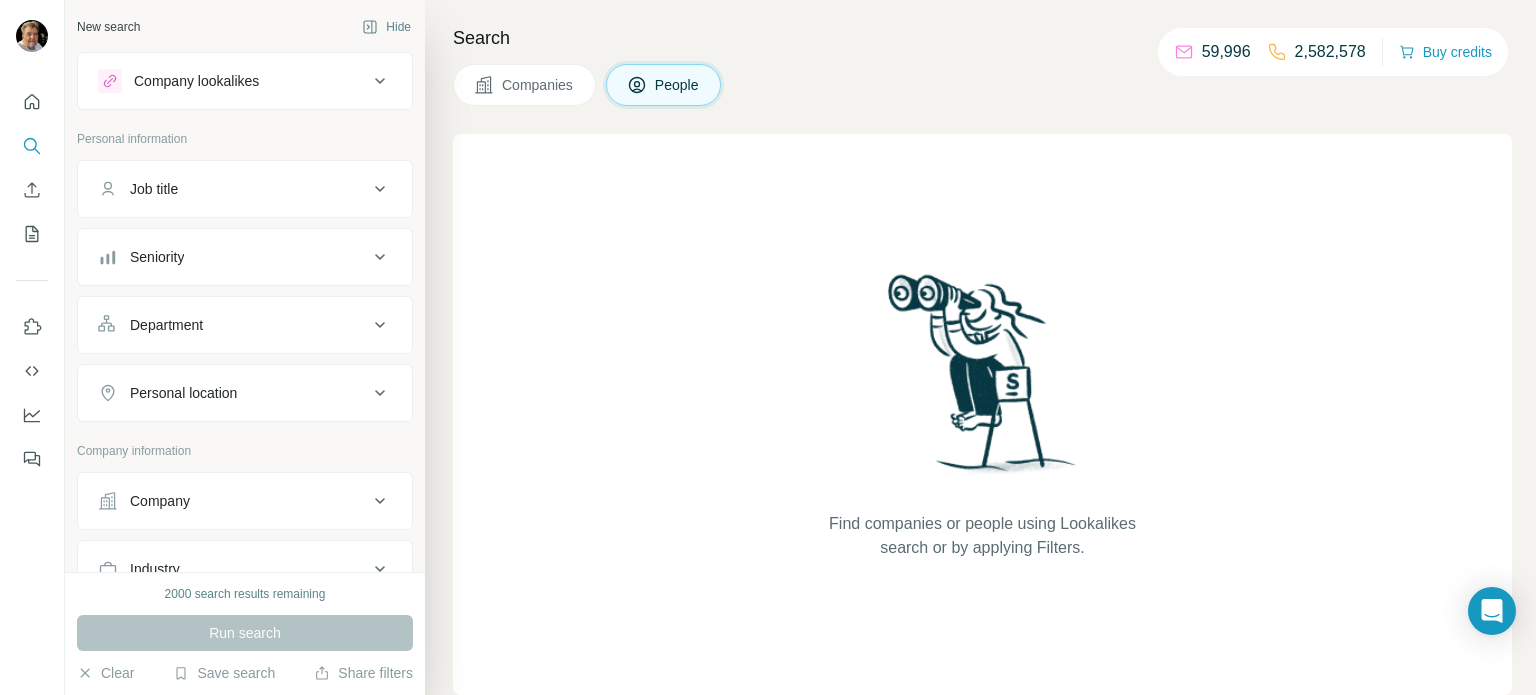 click on "People" at bounding box center [678, 85] 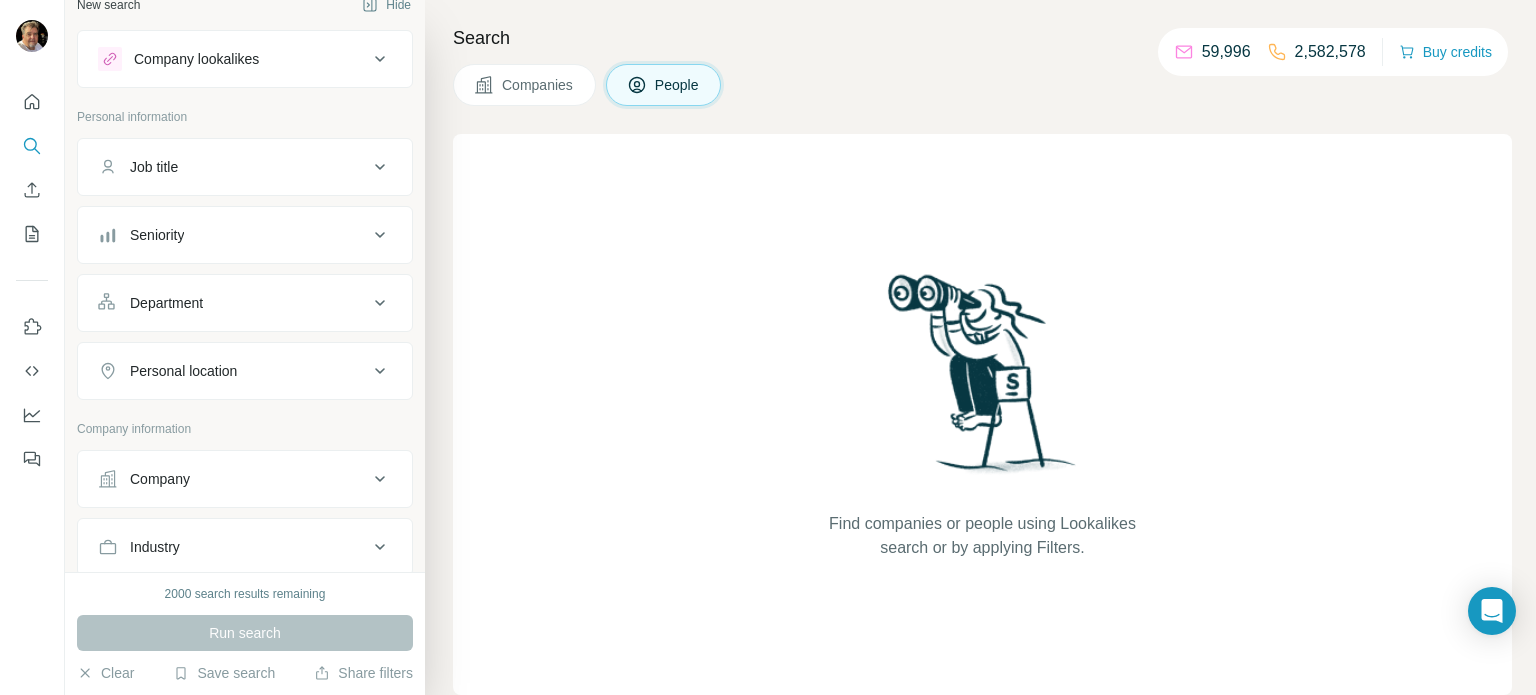 scroll, scrollTop: 20, scrollLeft: 0, axis: vertical 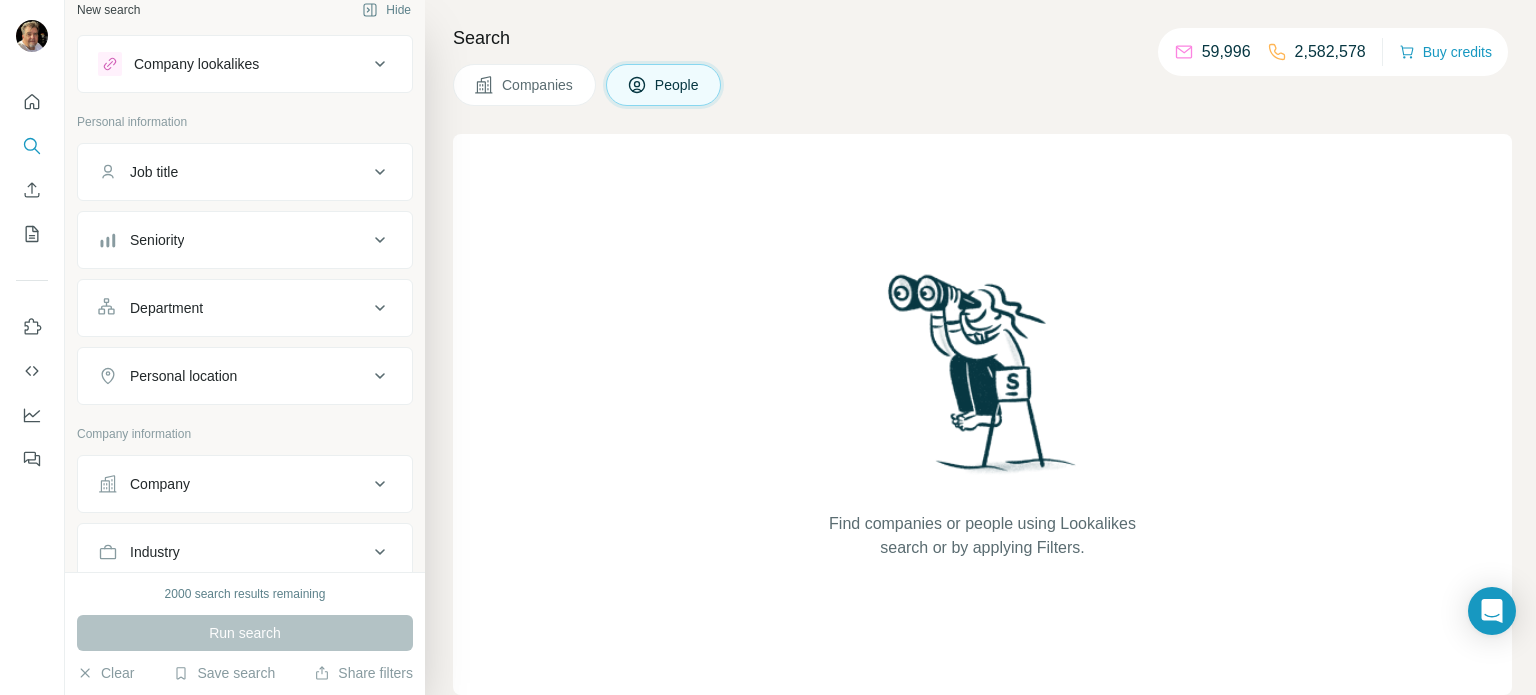 click on "Company lookalikes Personal information Job title Seniority Department Personal location Company information Company Industry HQ location Annual revenue ($) Employees (size) Technologies Keywords" at bounding box center [245, 478] 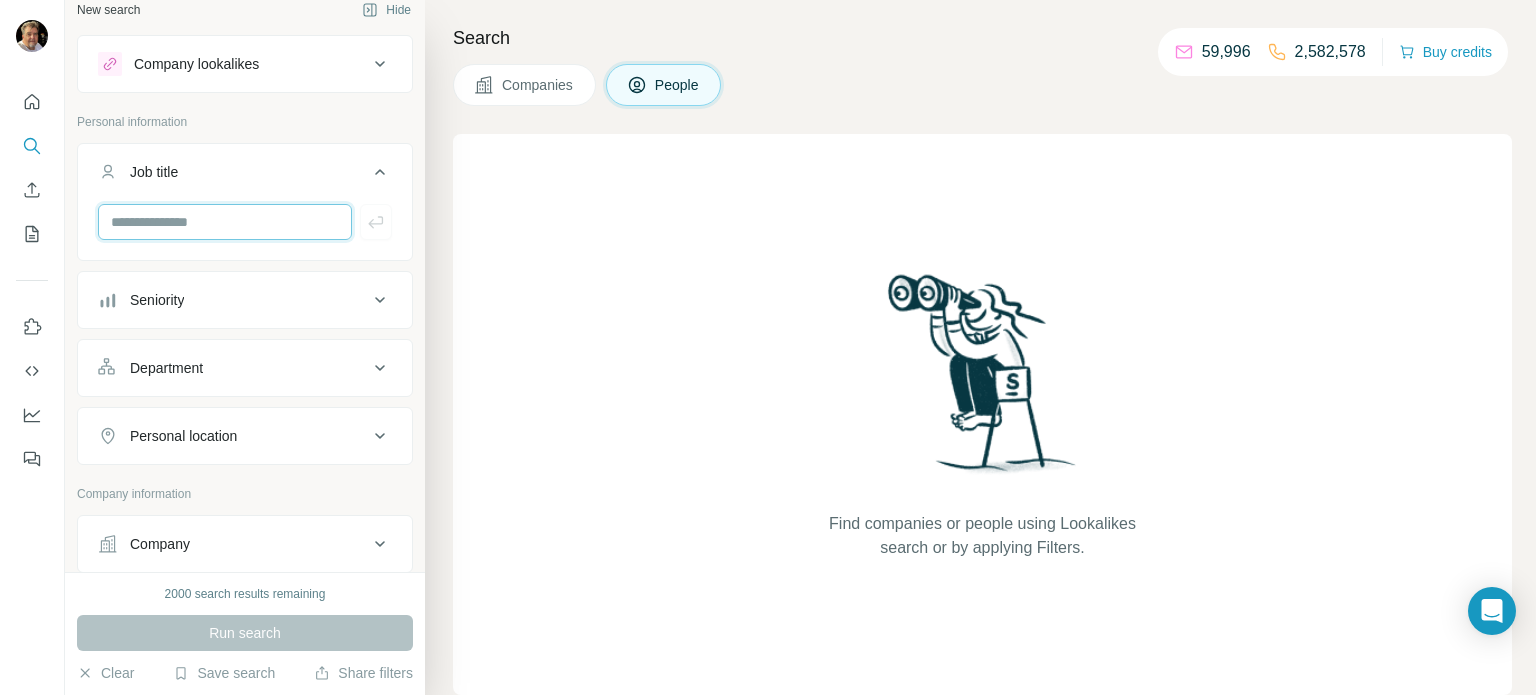 click at bounding box center [225, 222] 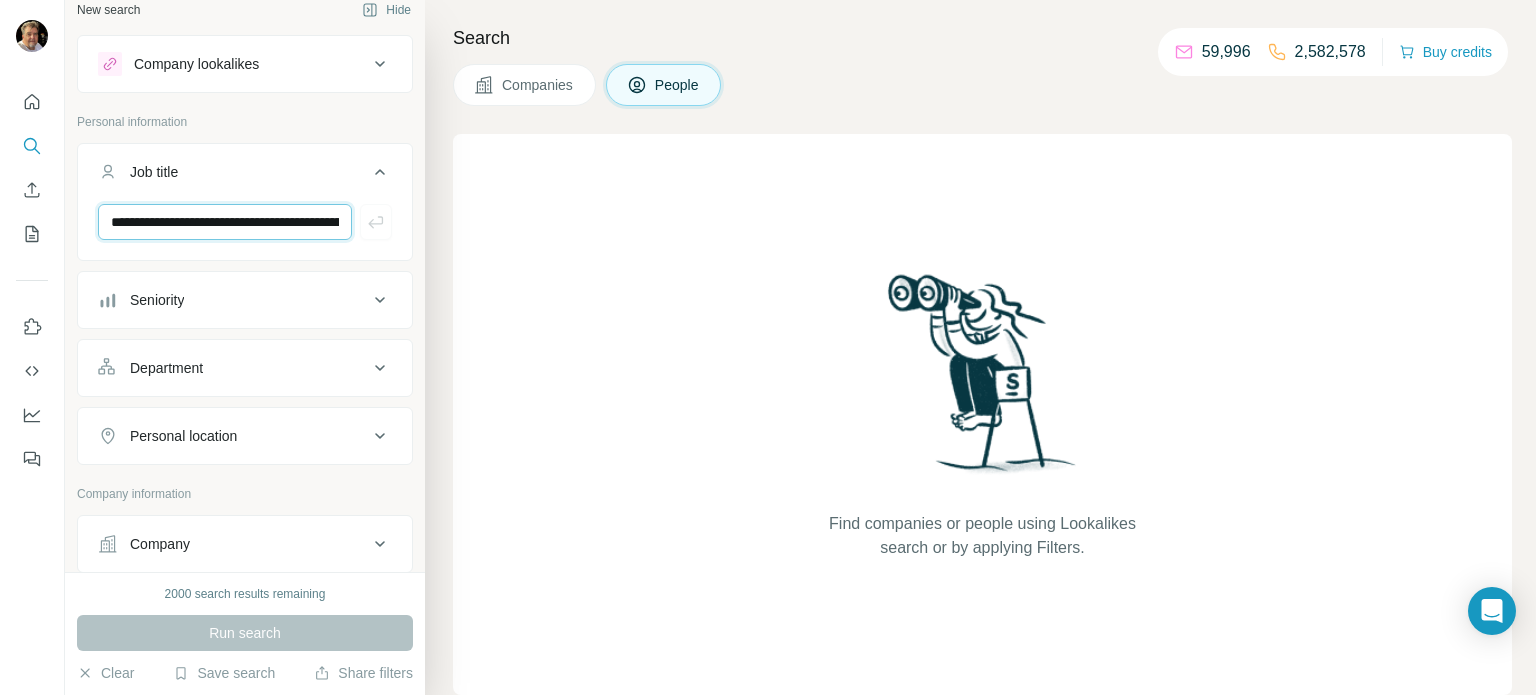 scroll, scrollTop: 0, scrollLeft: 144, axis: horizontal 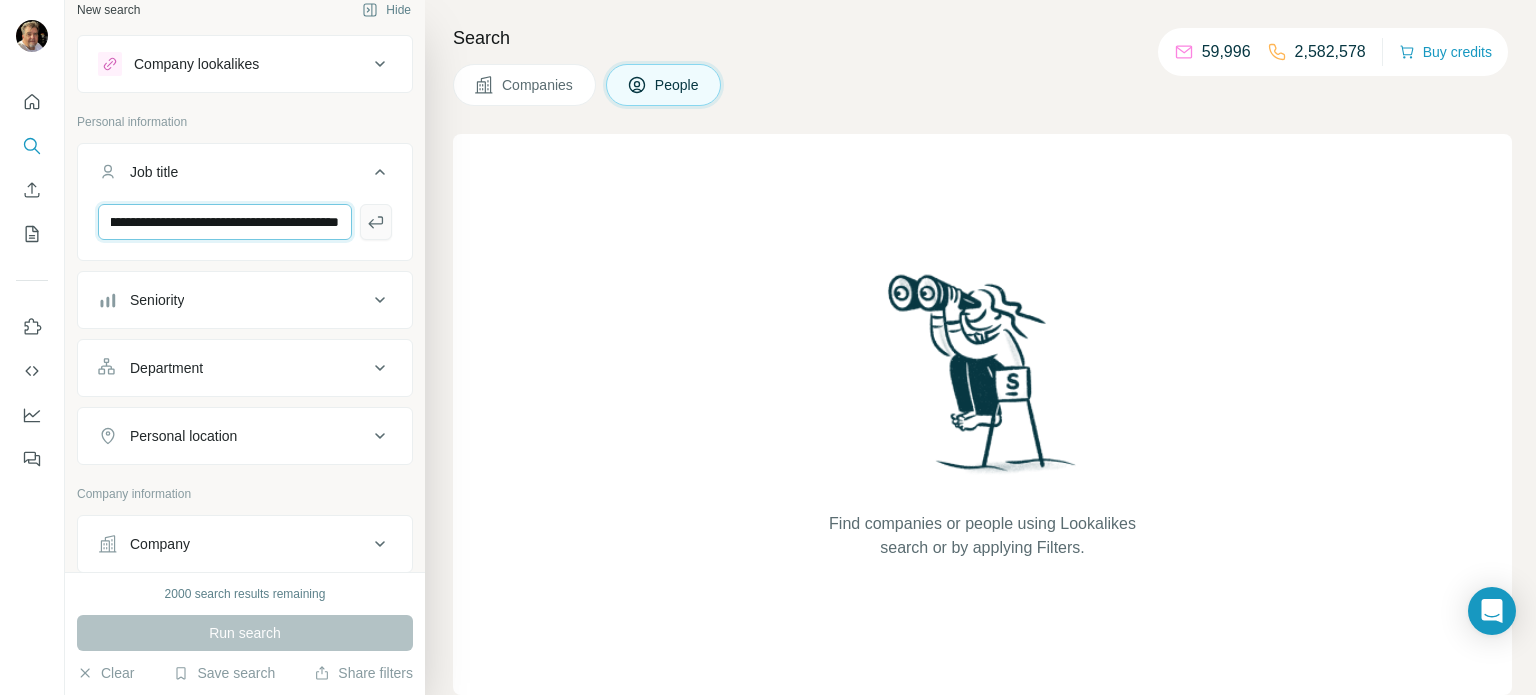 type on "**********" 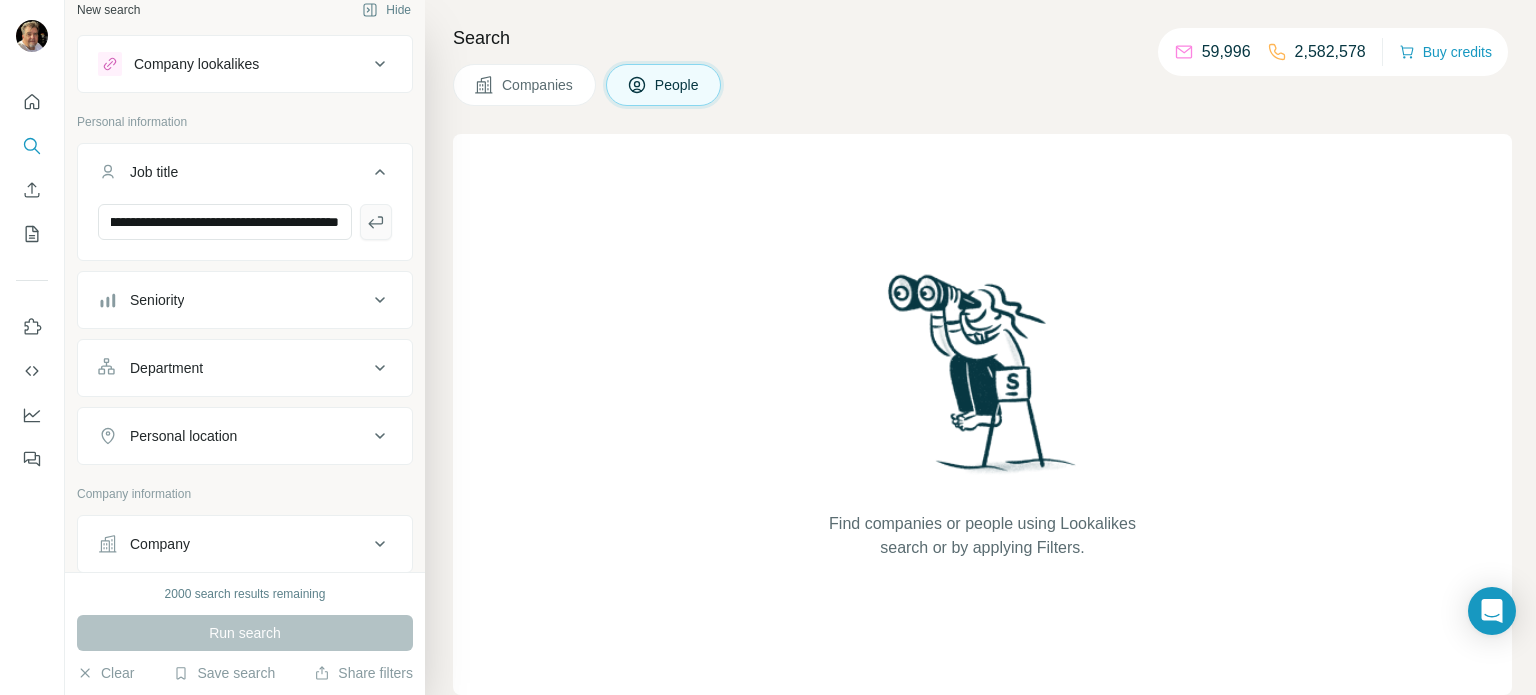 click 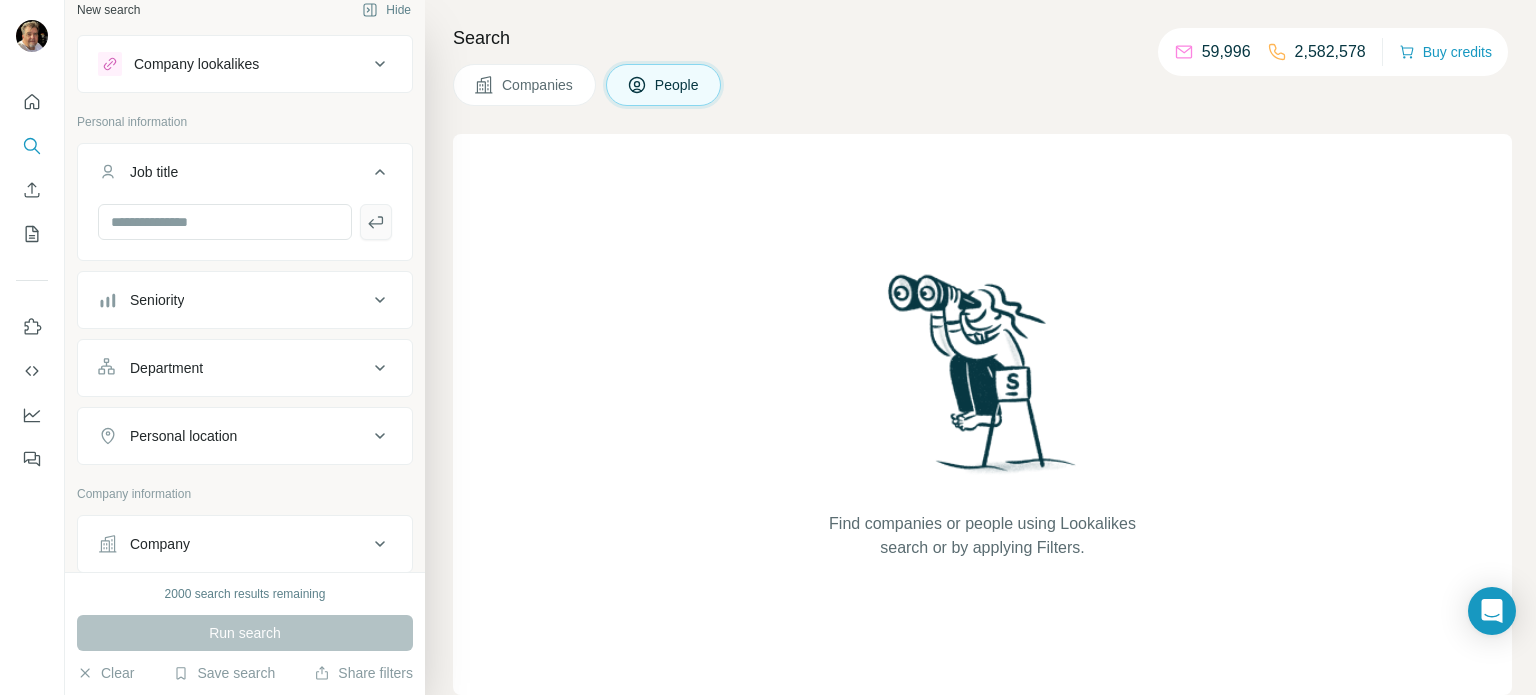 scroll, scrollTop: 0, scrollLeft: 0, axis: both 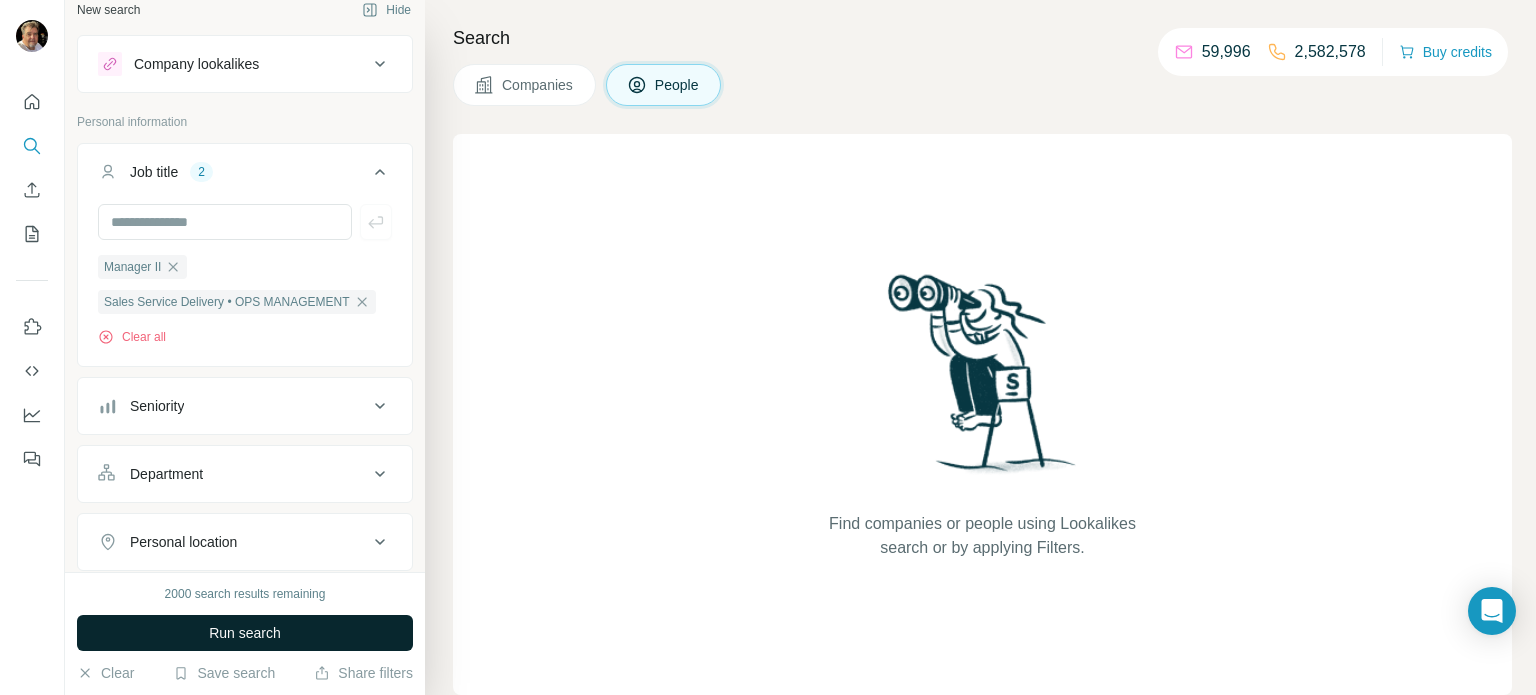 click on "Run search" at bounding box center (245, 633) 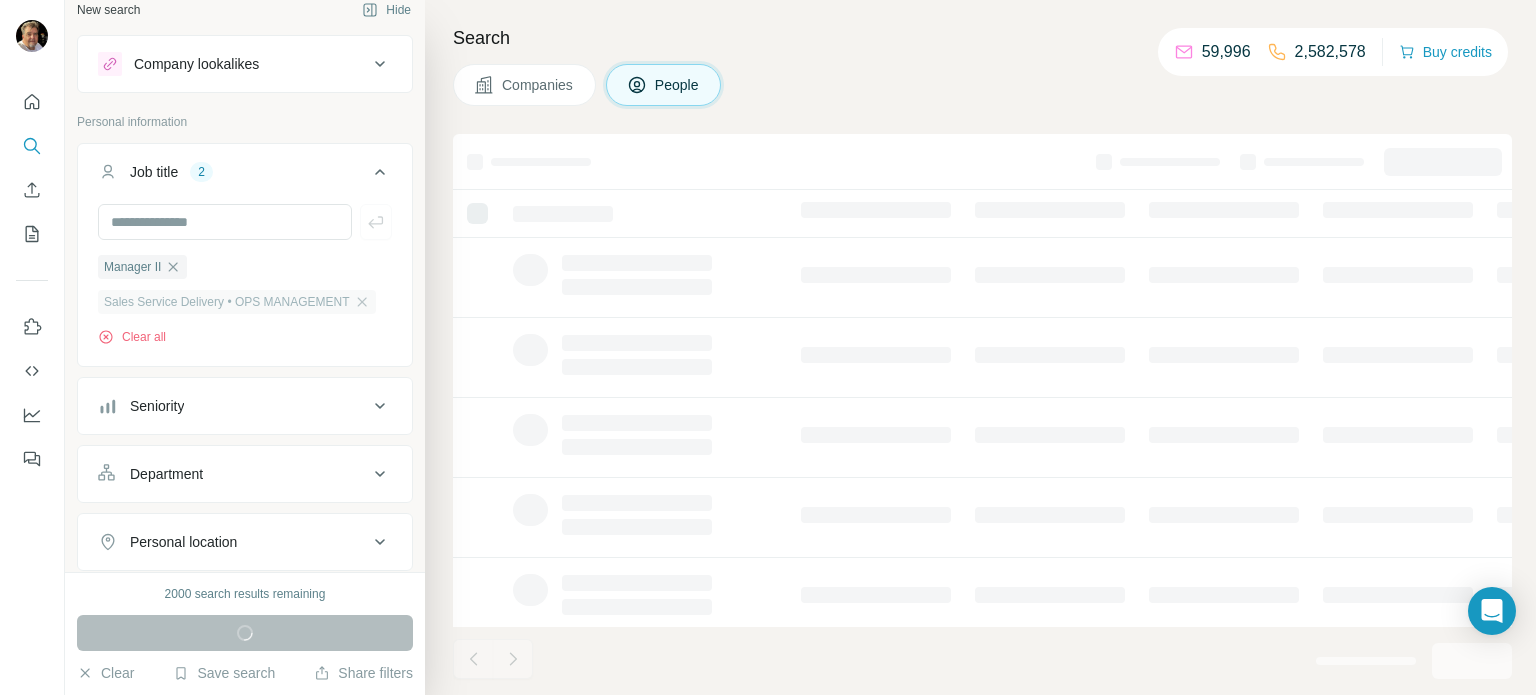 click on "Sales Service Delivery • OPS MANAGEMENT" at bounding box center (227, 302) 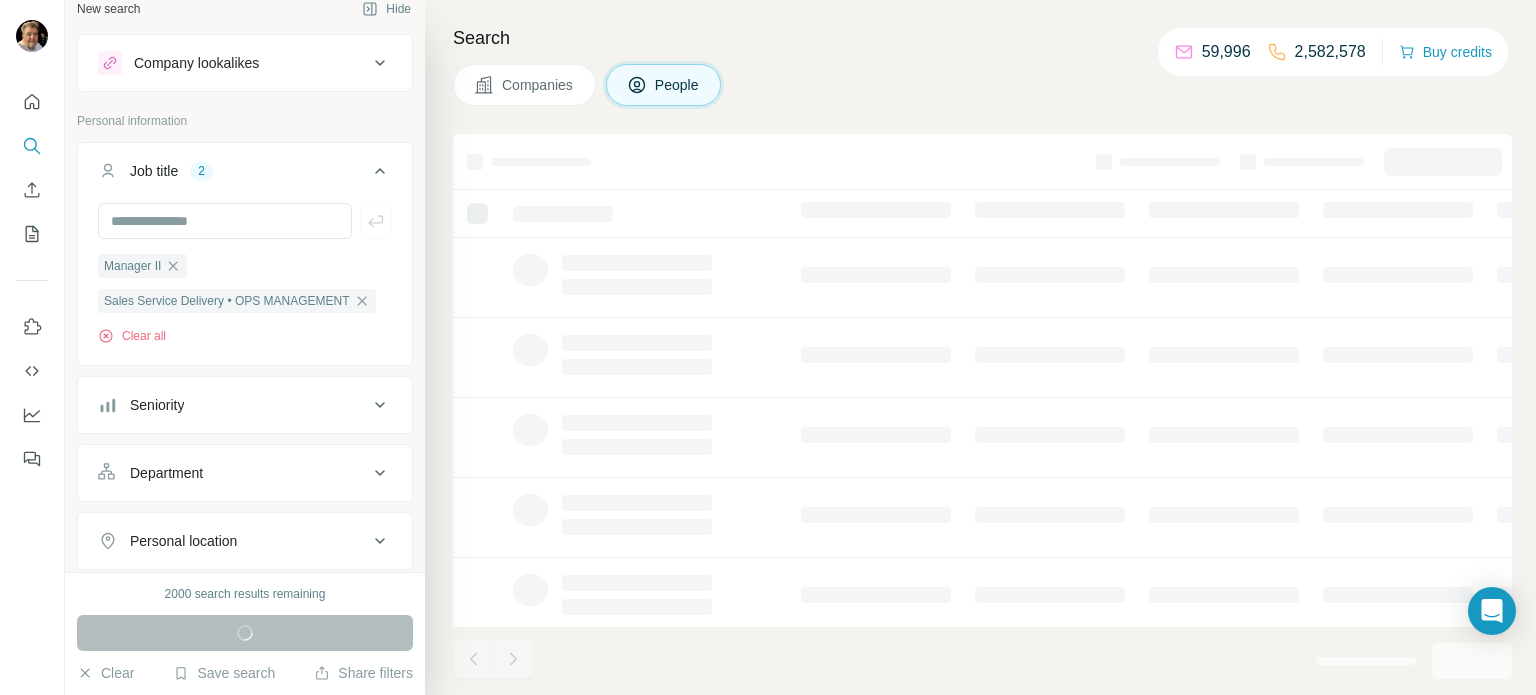 scroll, scrollTop: 19, scrollLeft: 0, axis: vertical 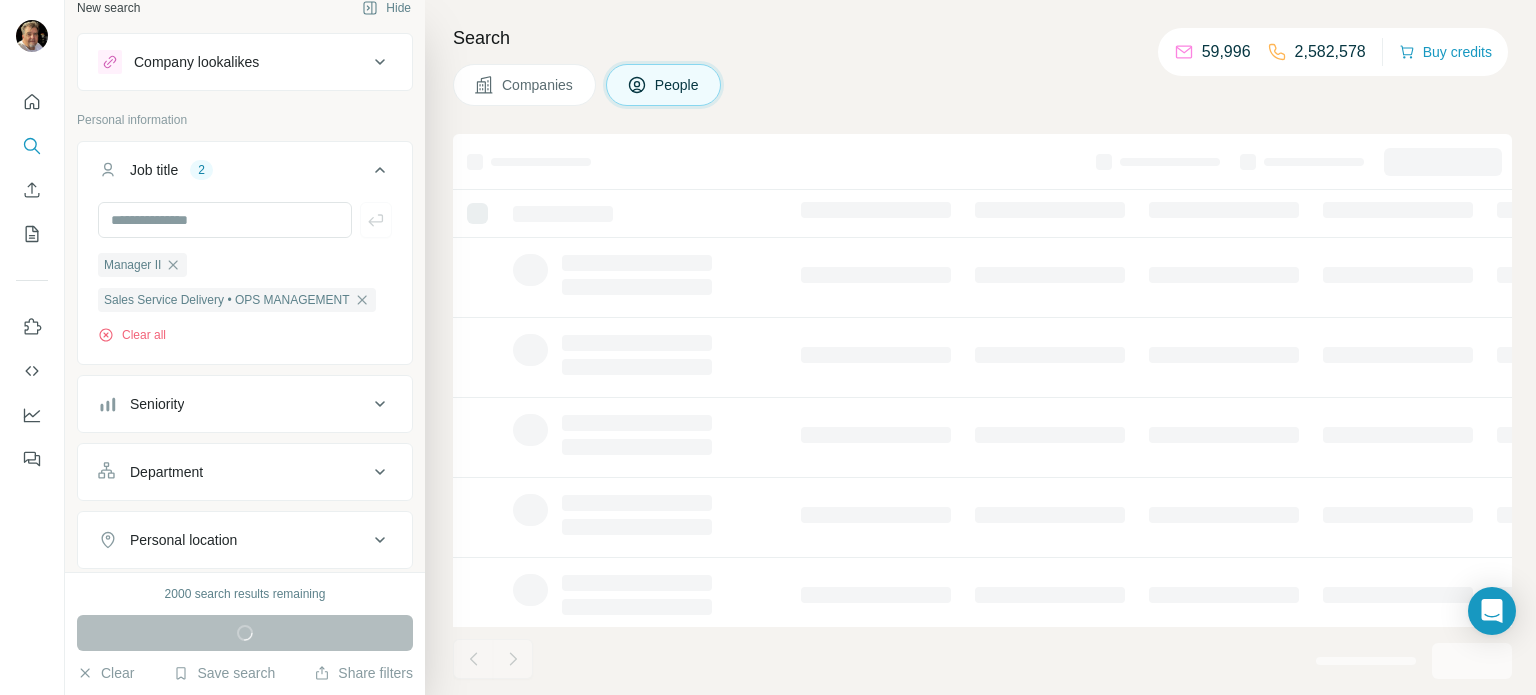 click 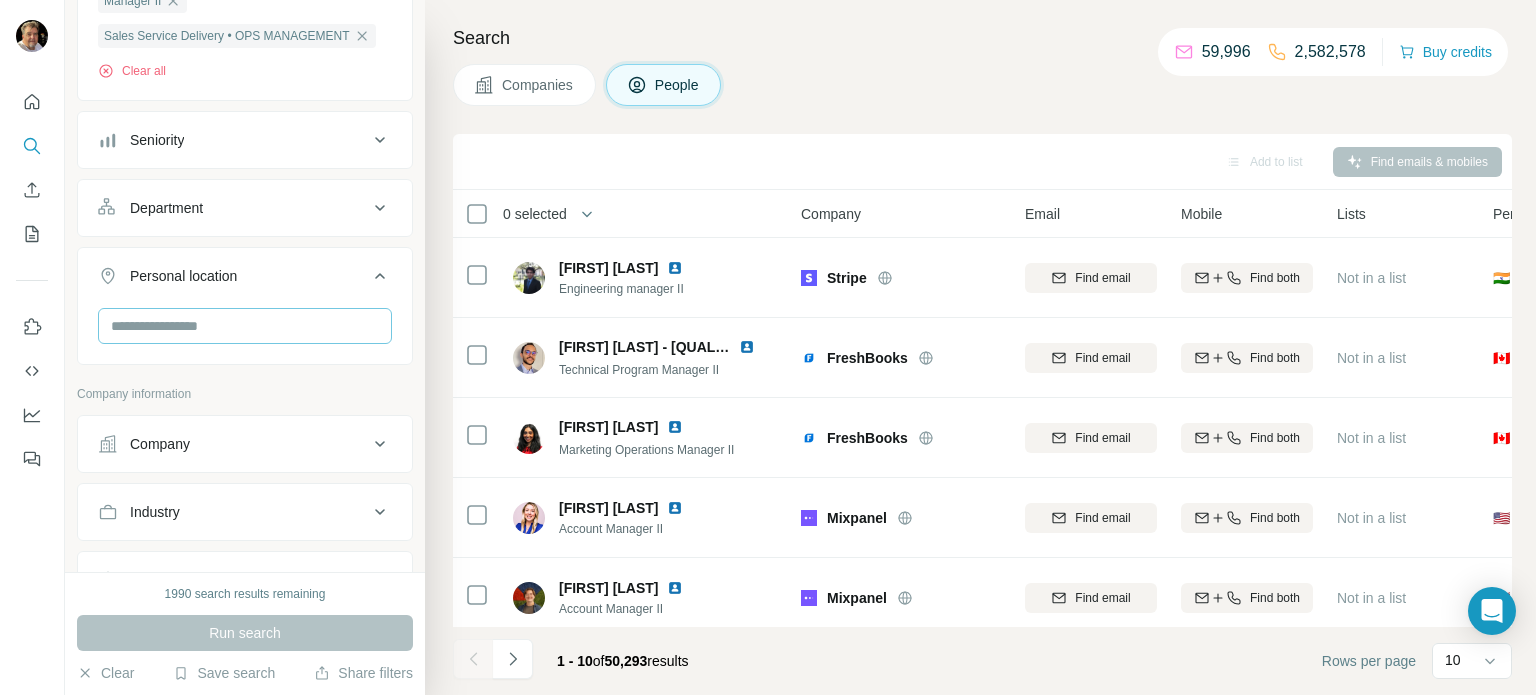 scroll, scrollTop: 283, scrollLeft: 0, axis: vertical 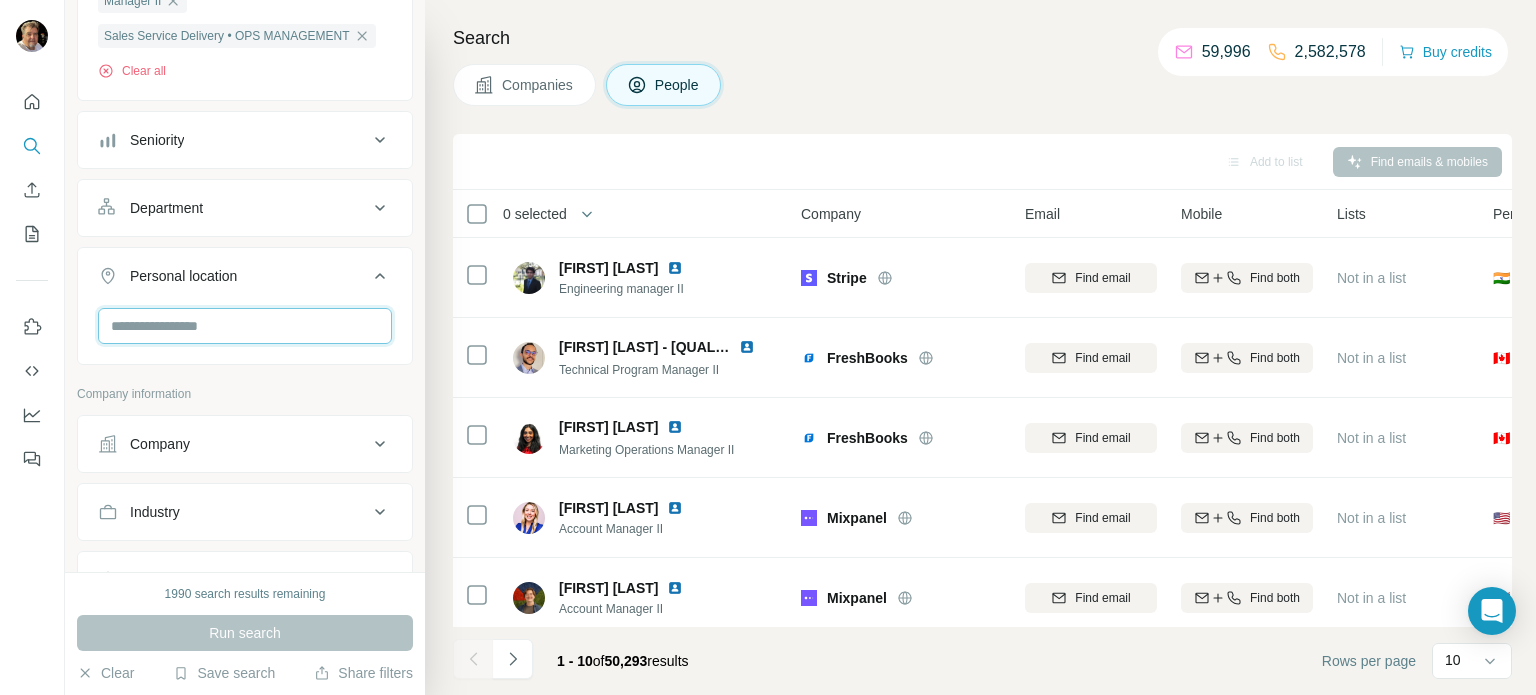 click at bounding box center (245, 326) 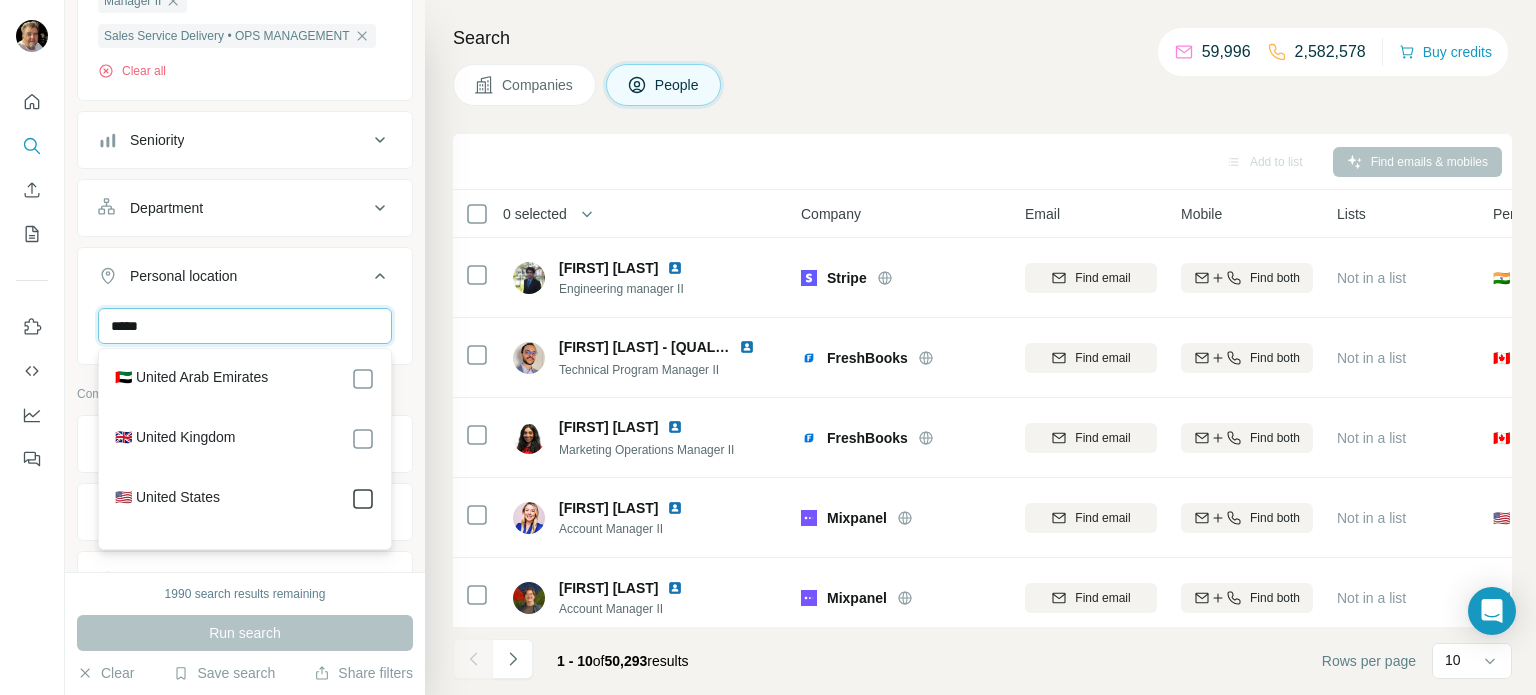 type on "*****" 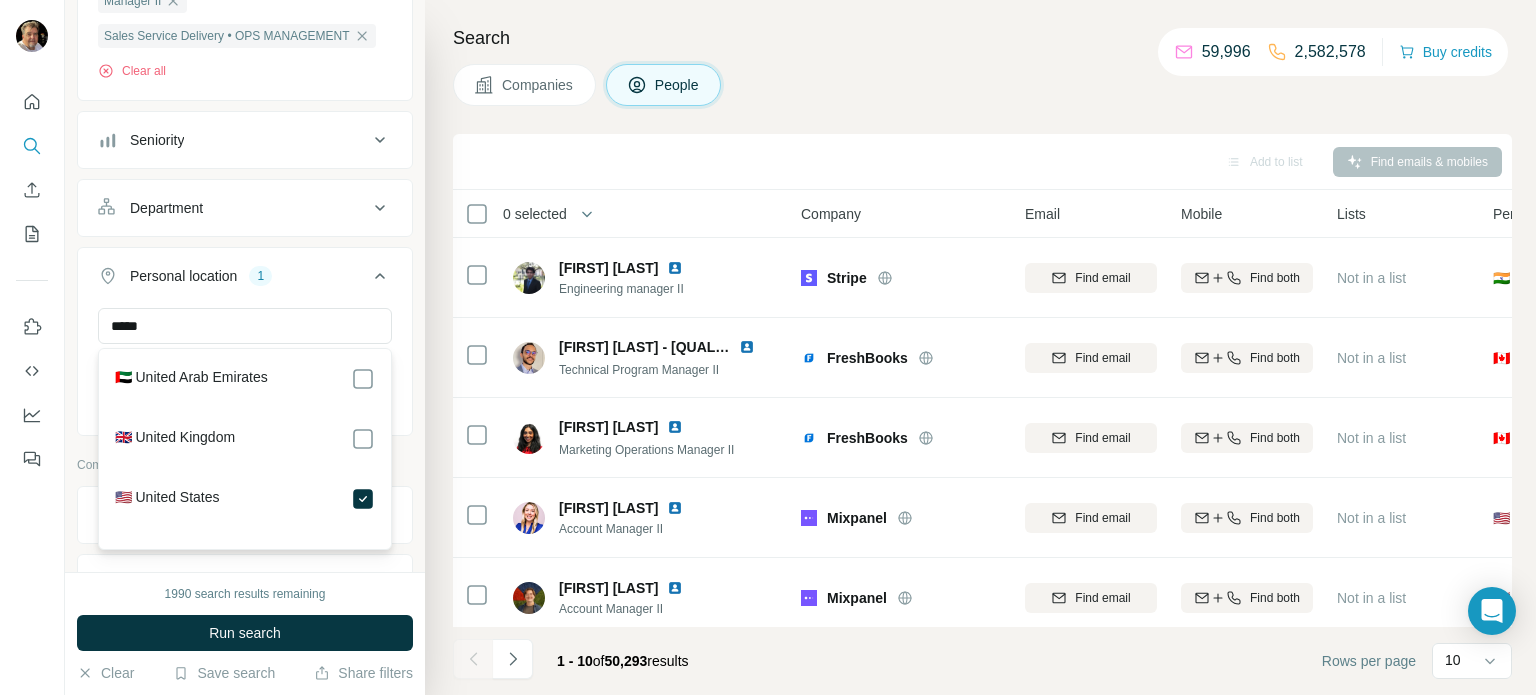 click on "1990 search results remaining Run search Clear Save search Share filters" at bounding box center [245, 633] 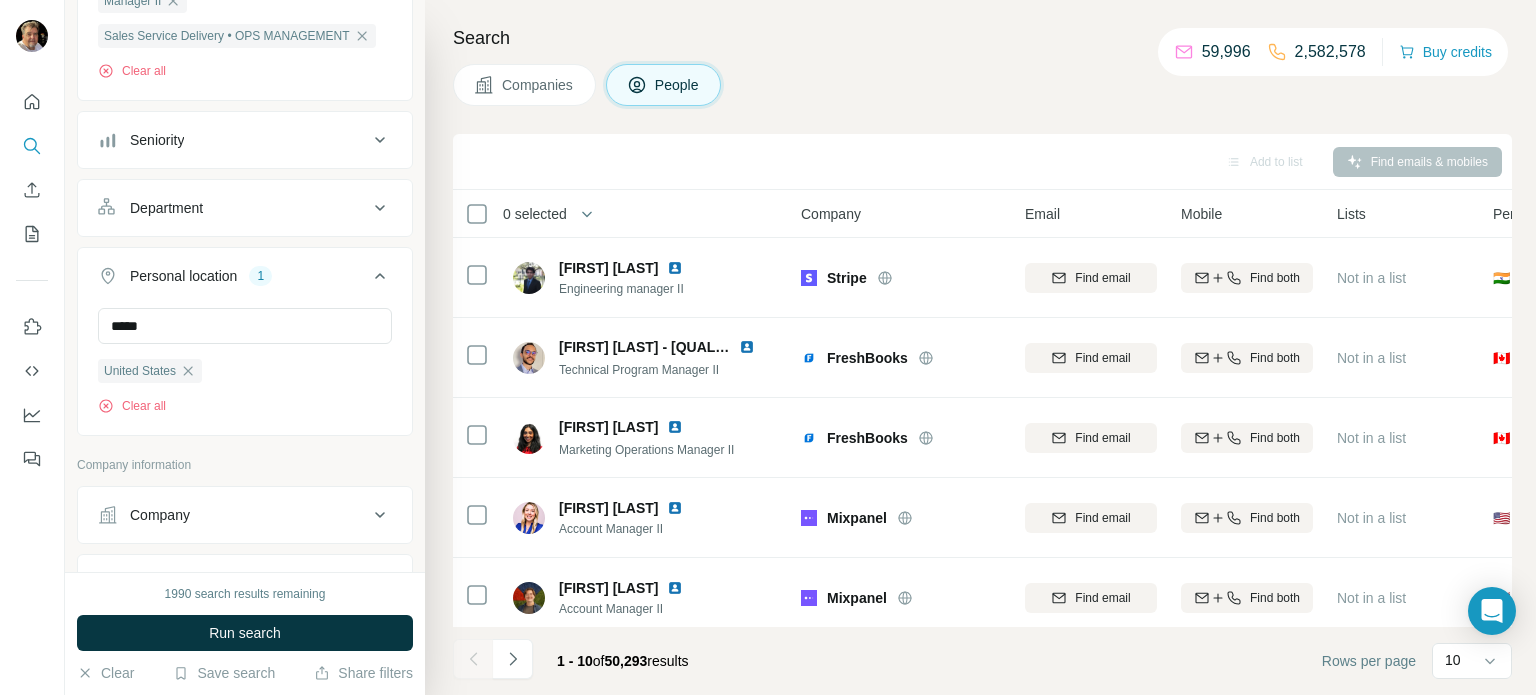 type 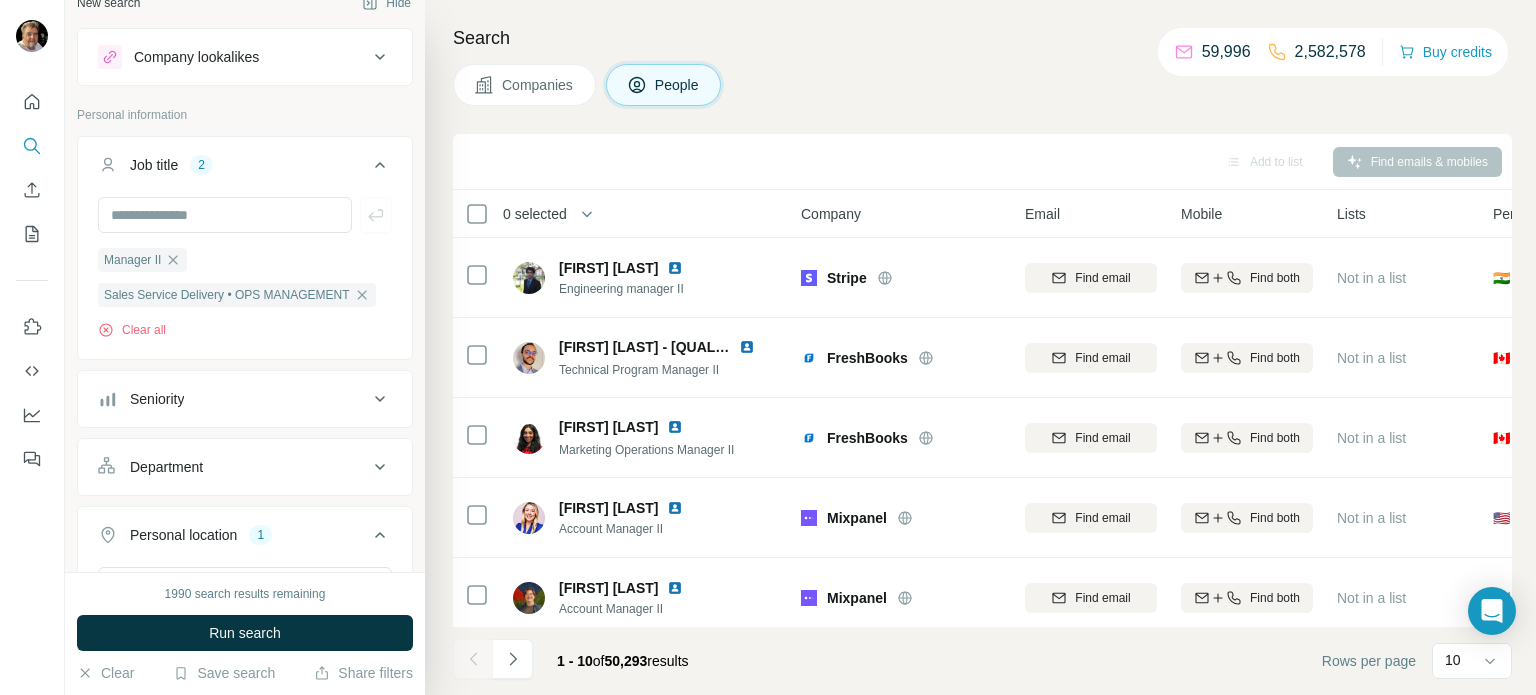 scroll, scrollTop: 0, scrollLeft: 0, axis: both 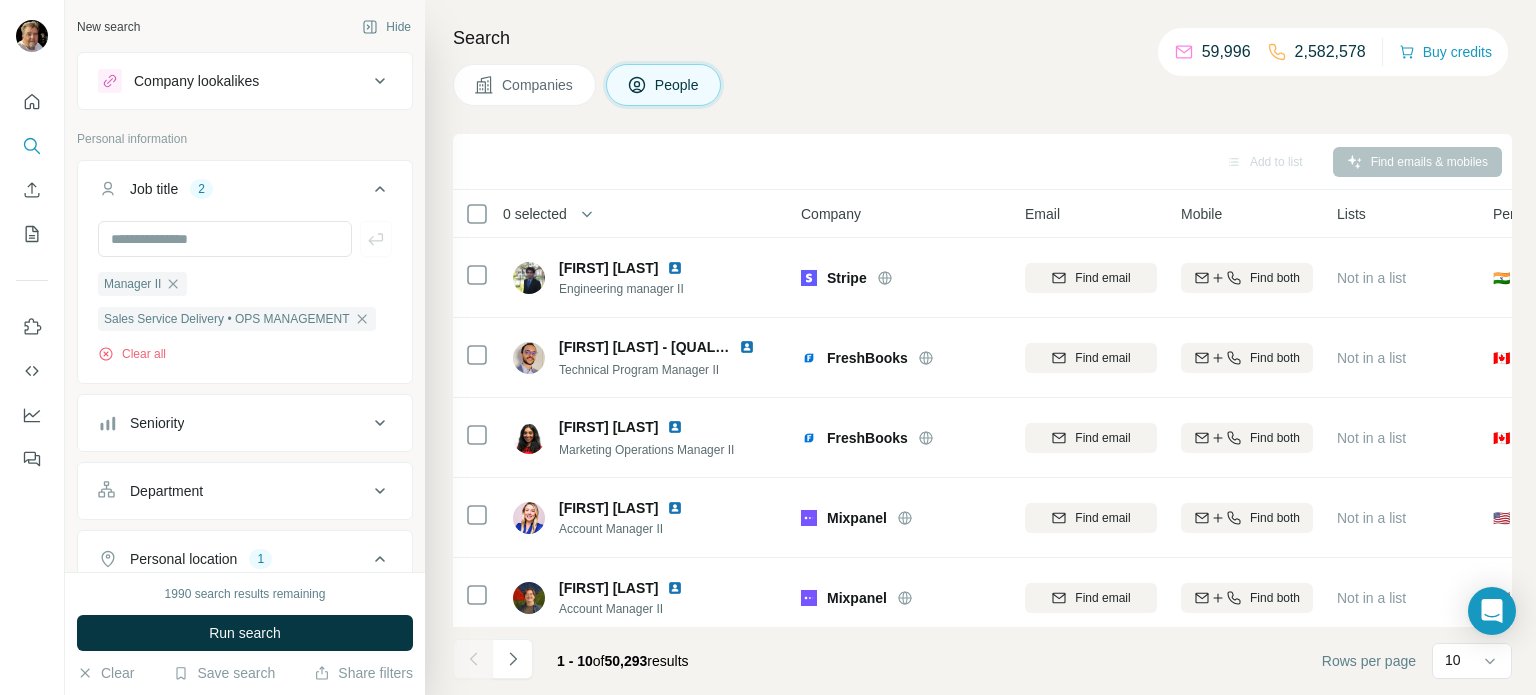 click on "Company lookalikes" at bounding box center (233, 81) 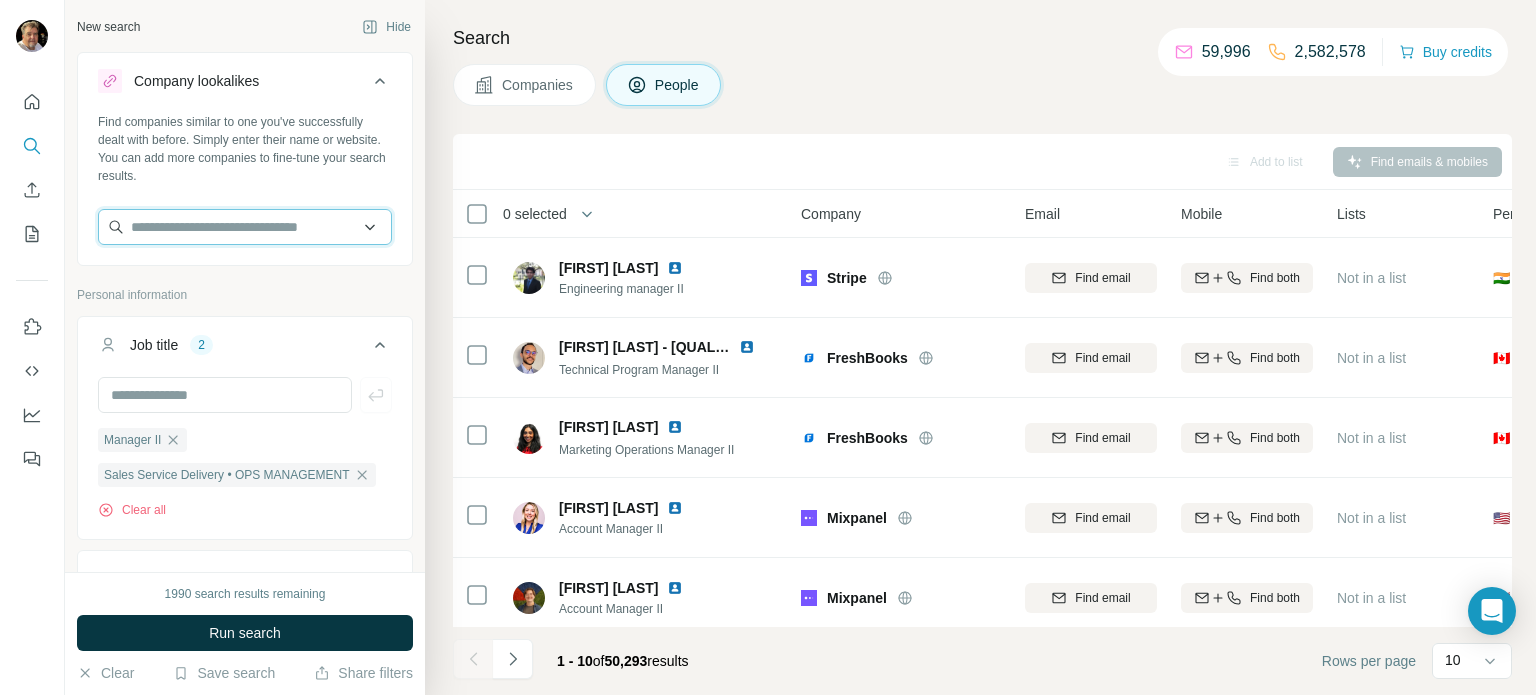 click at bounding box center (245, 227) 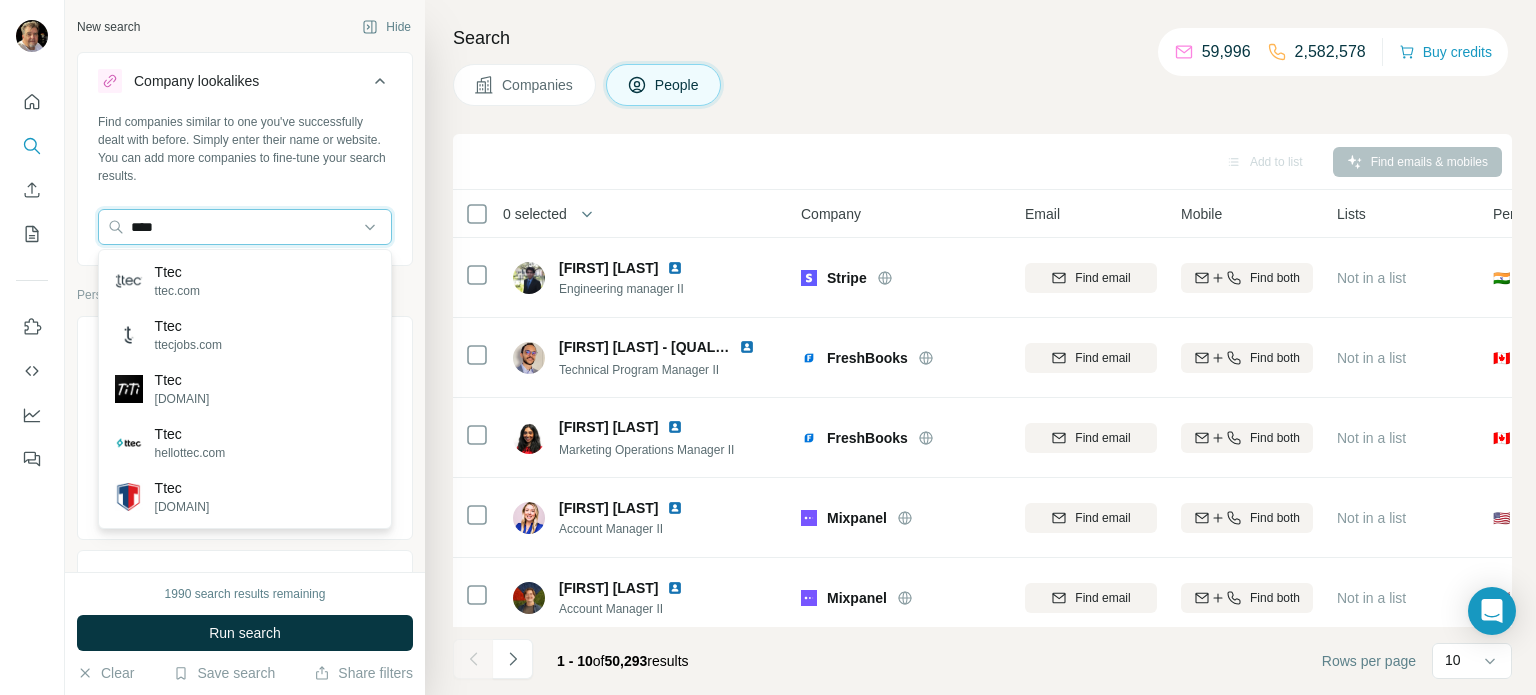 type on "****" 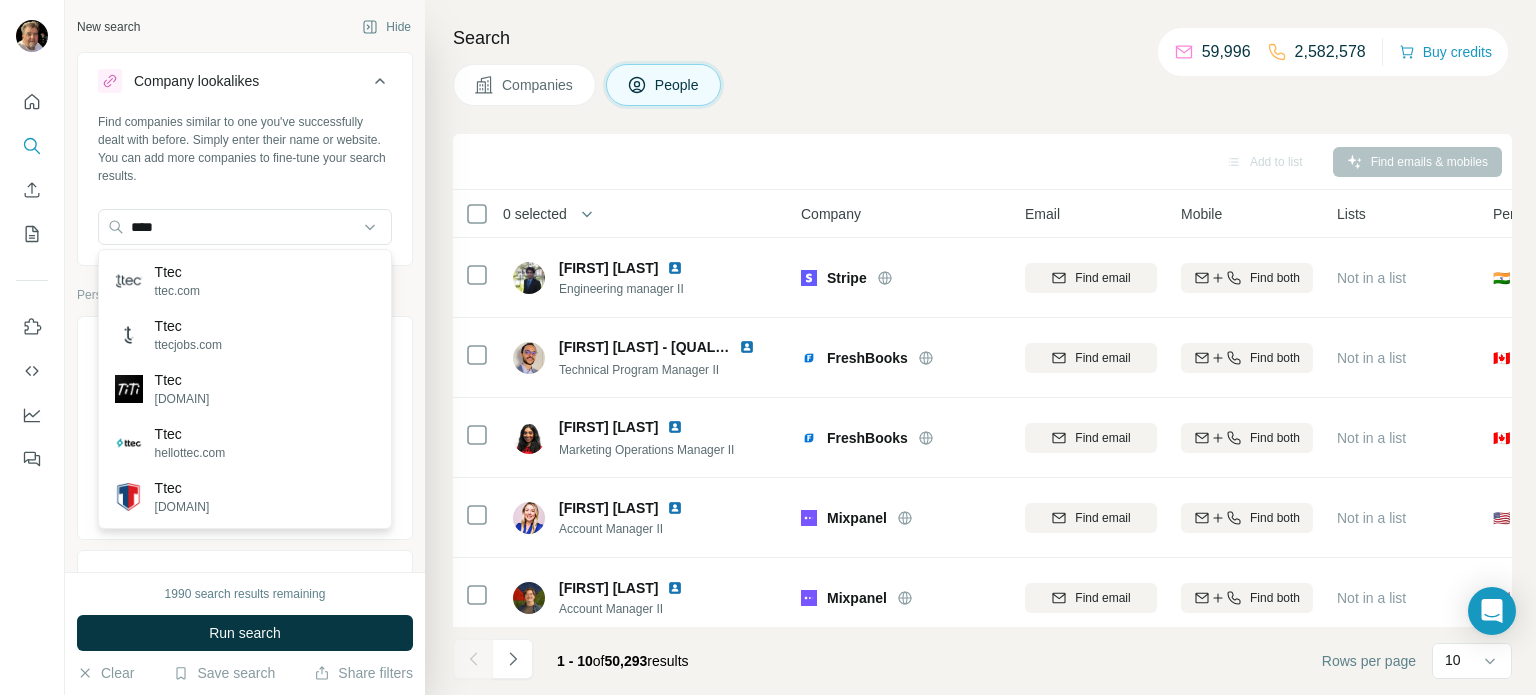 click on "[BRAND] [BRAND].com" at bounding box center [245, 281] 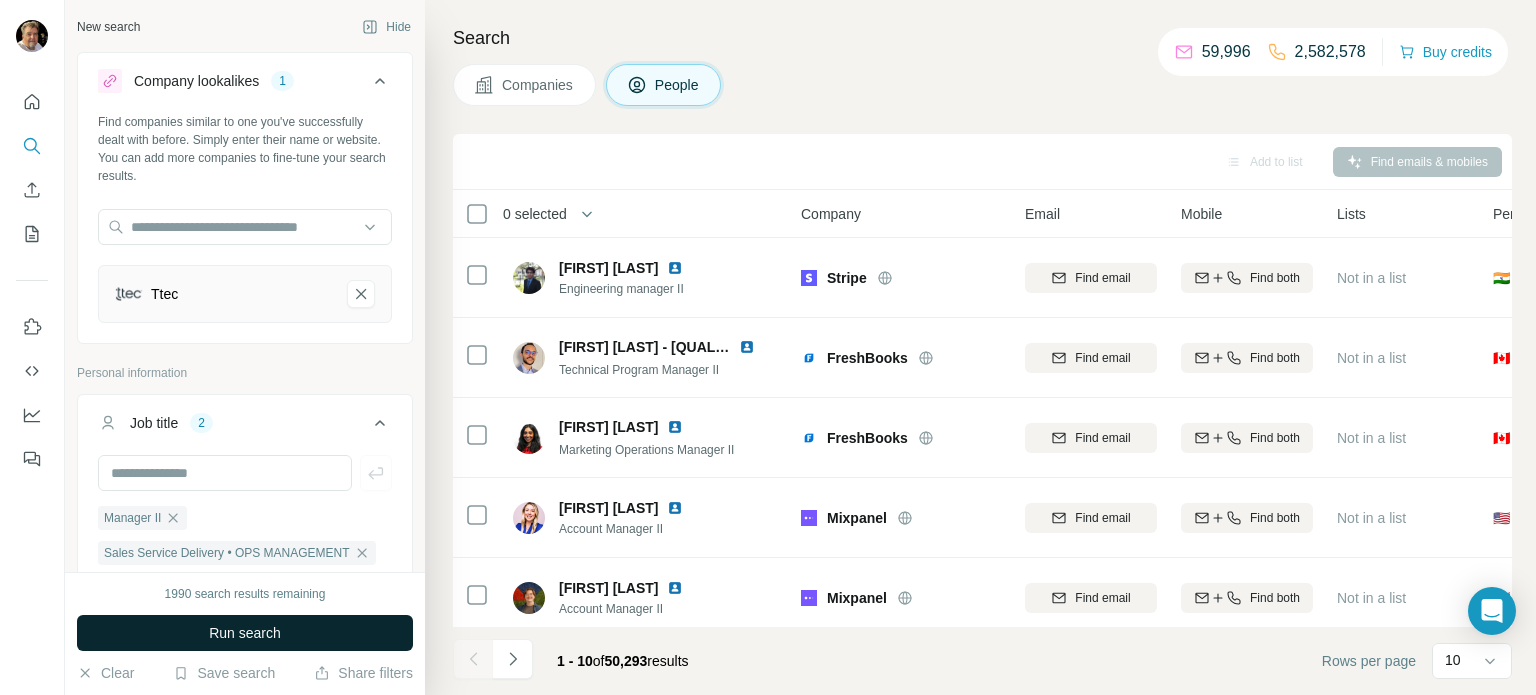 click on "Run search" at bounding box center (245, 633) 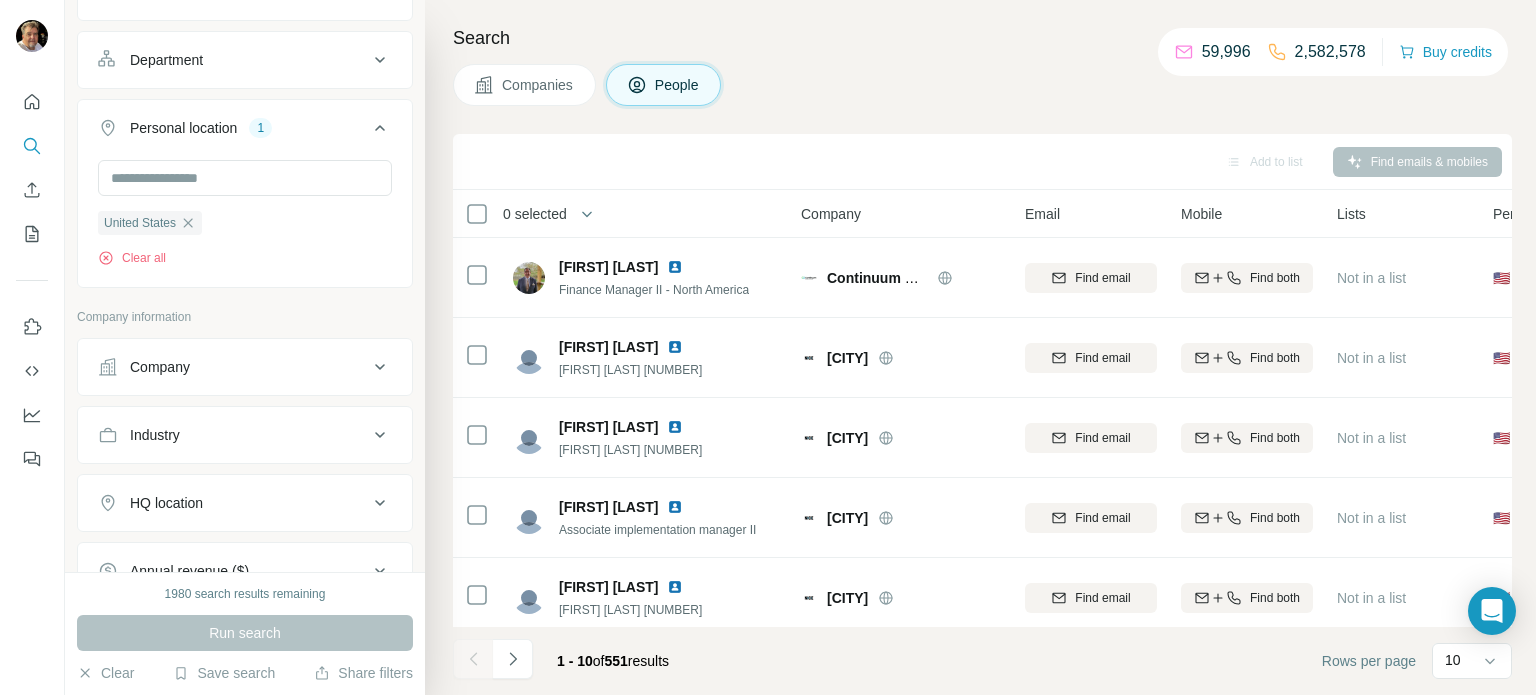 scroll, scrollTop: 666, scrollLeft: 0, axis: vertical 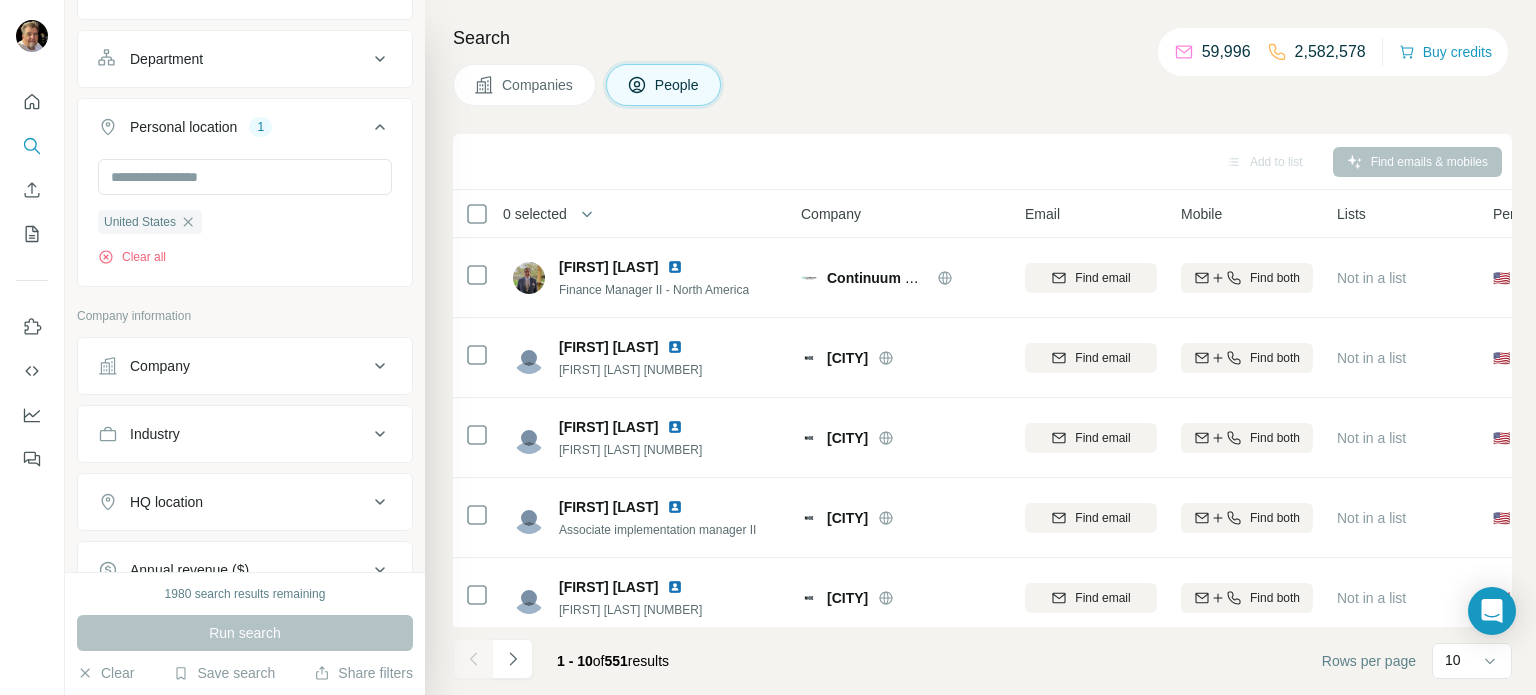 click on "Company" at bounding box center [233, 366] 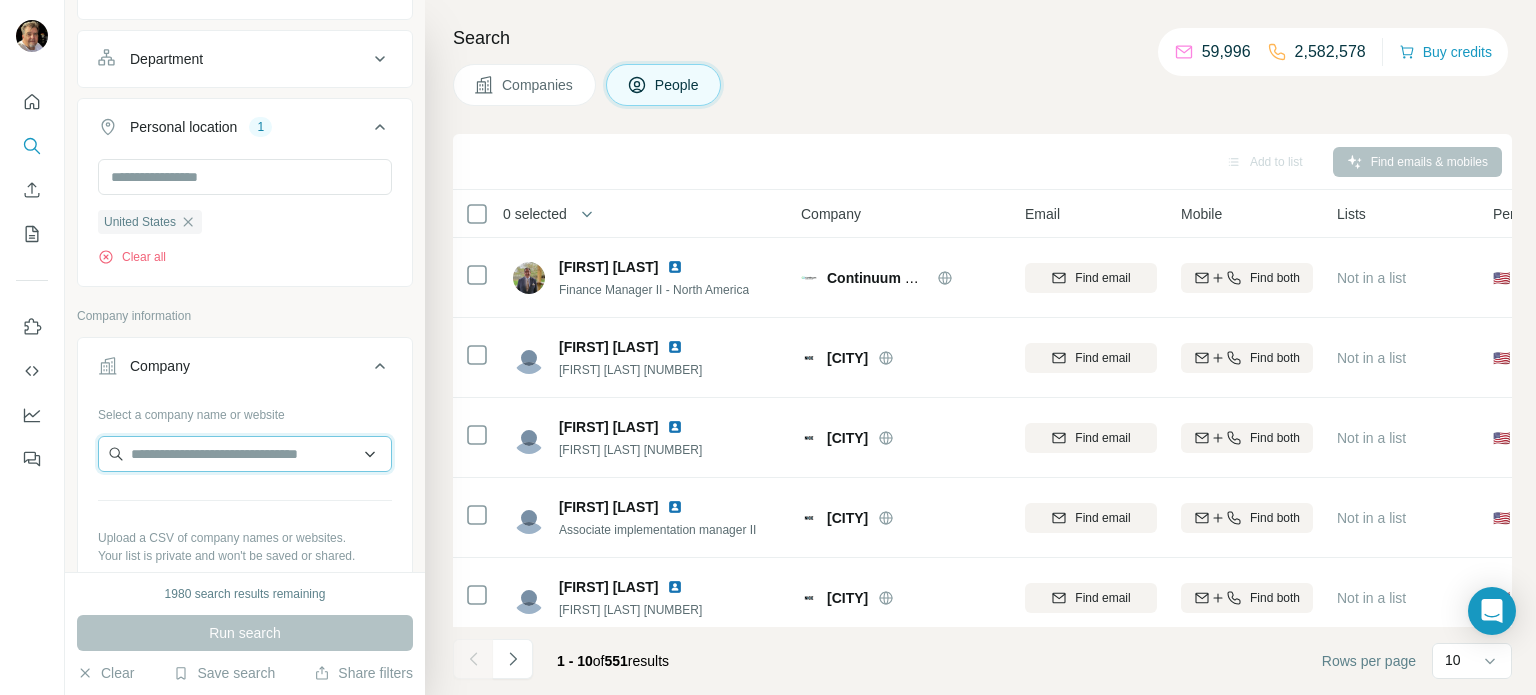 click at bounding box center [245, 454] 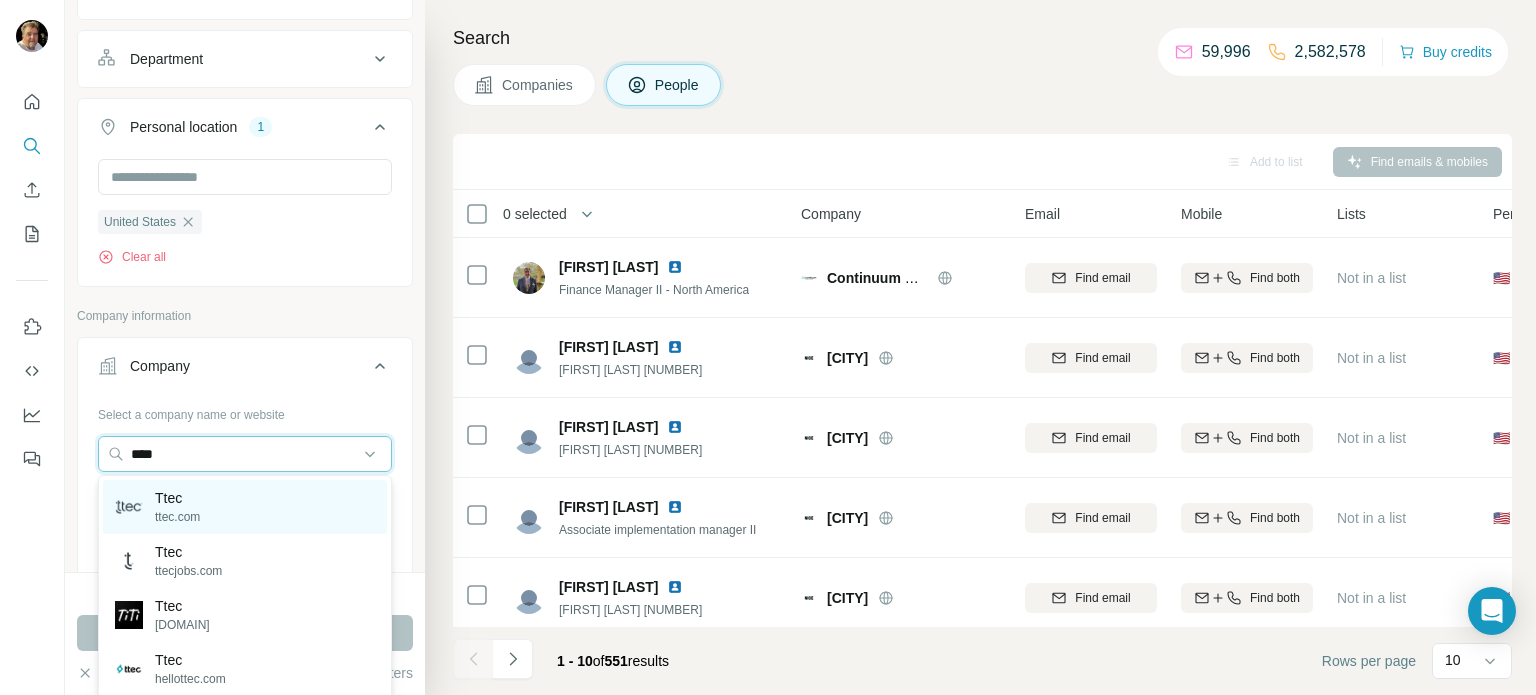 type on "****" 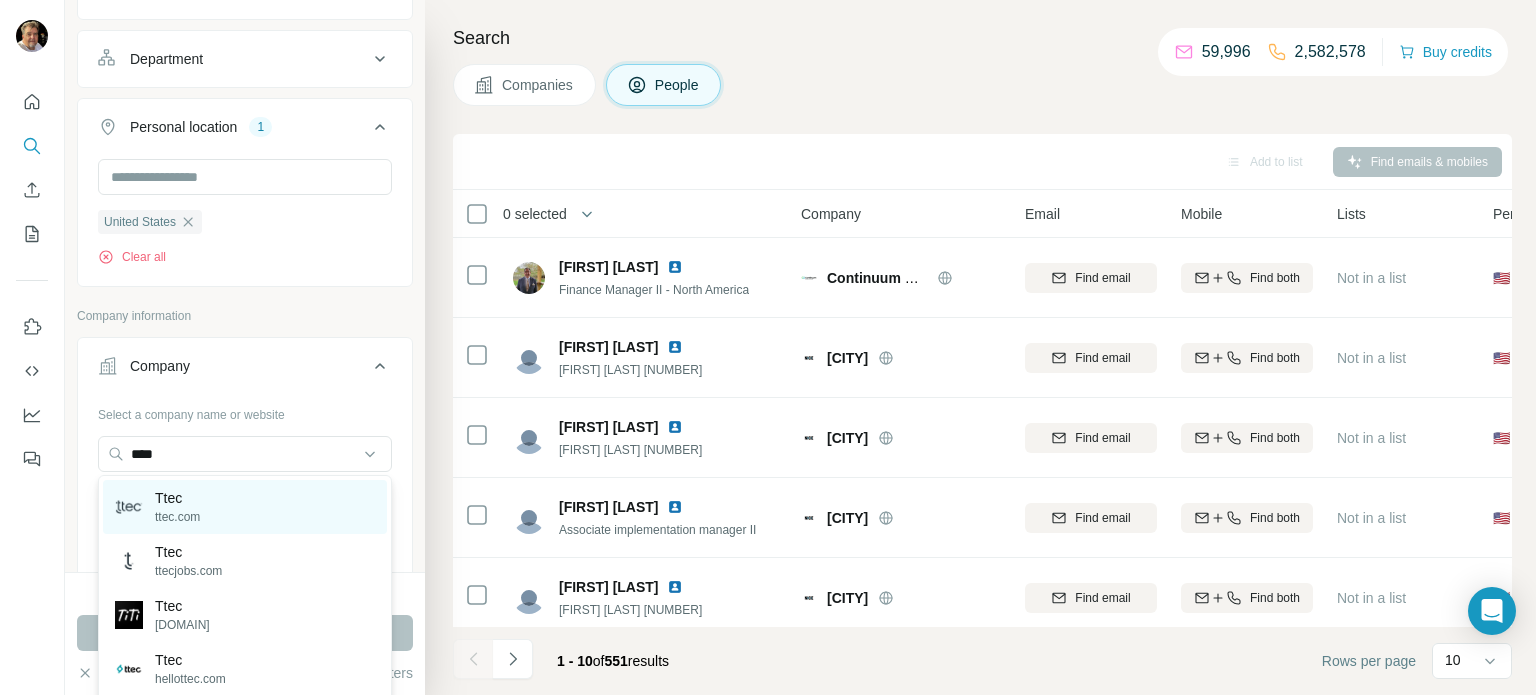 click on "[BRAND] [BRAND].com" at bounding box center [245, 507] 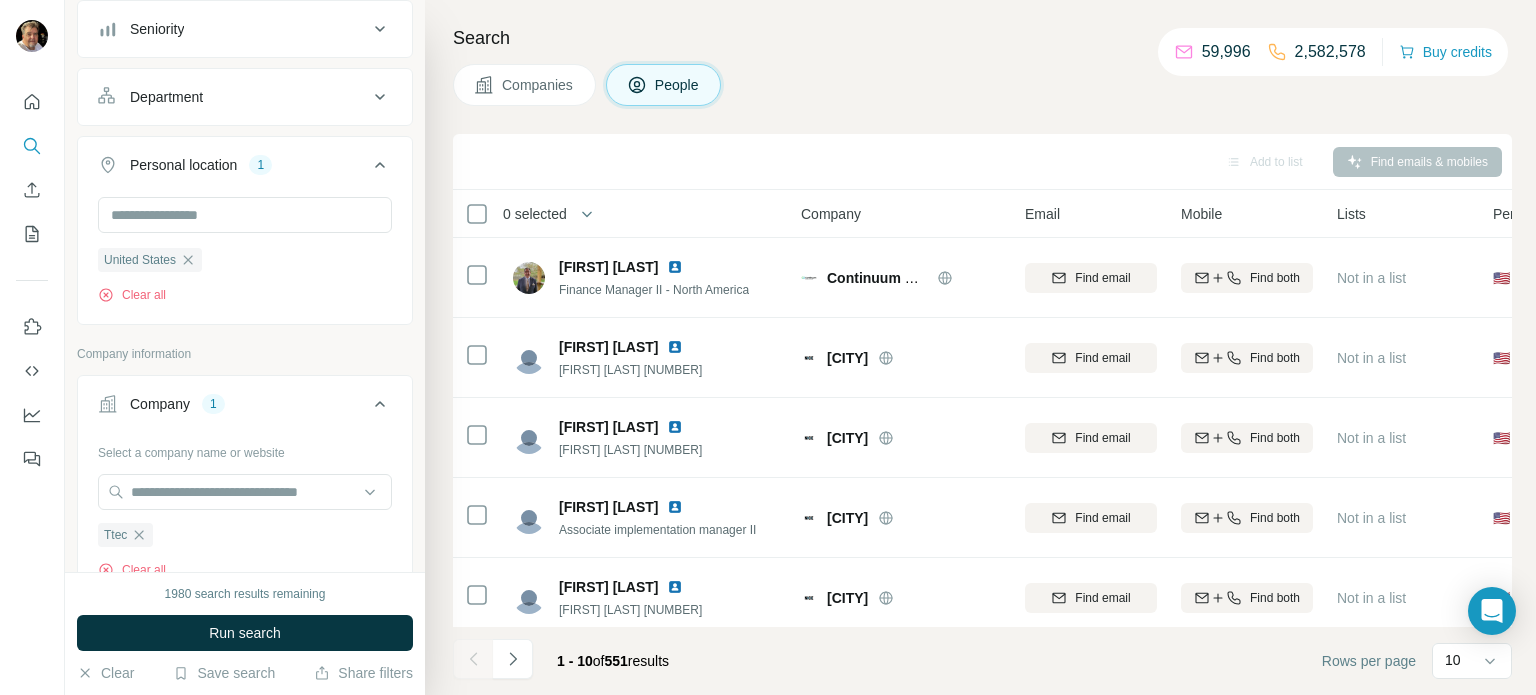 scroll, scrollTop: 704, scrollLeft: 0, axis: vertical 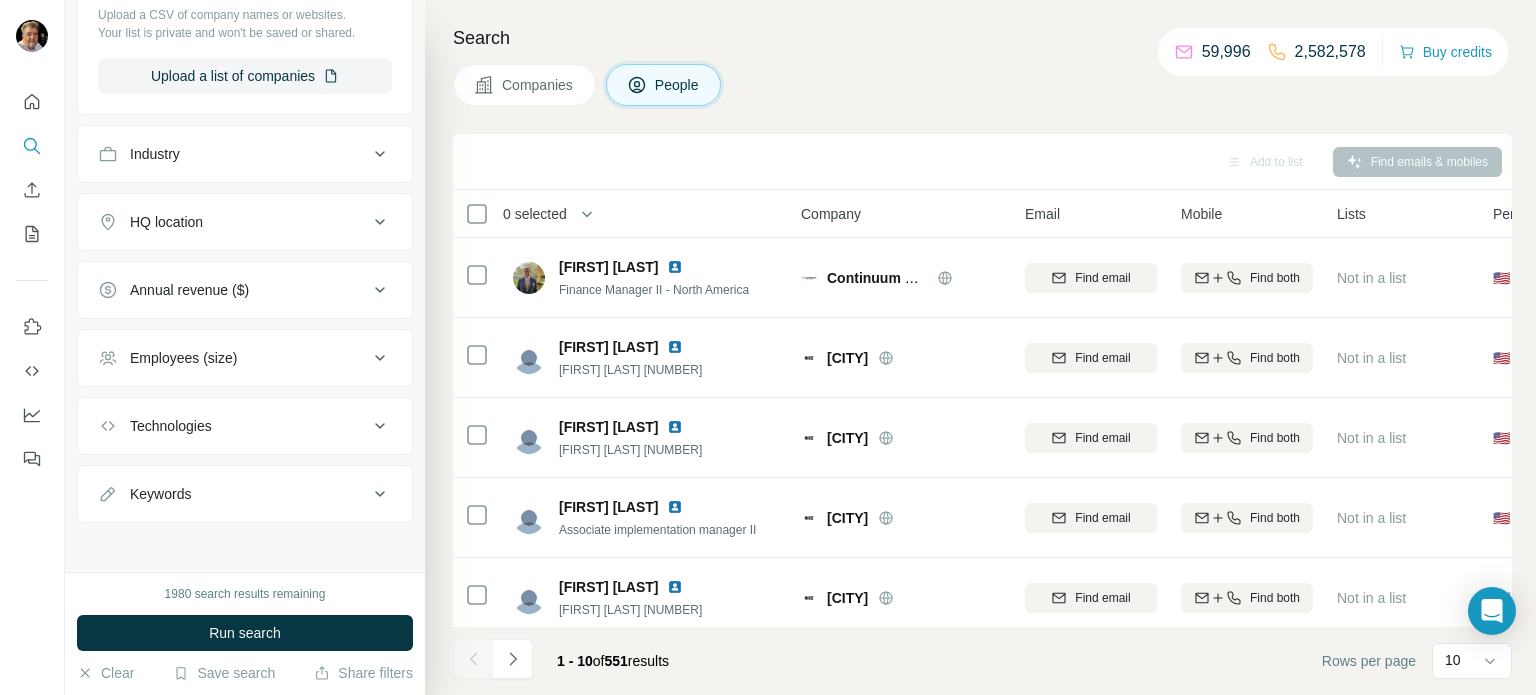 click on "Keywords" at bounding box center [233, 494] 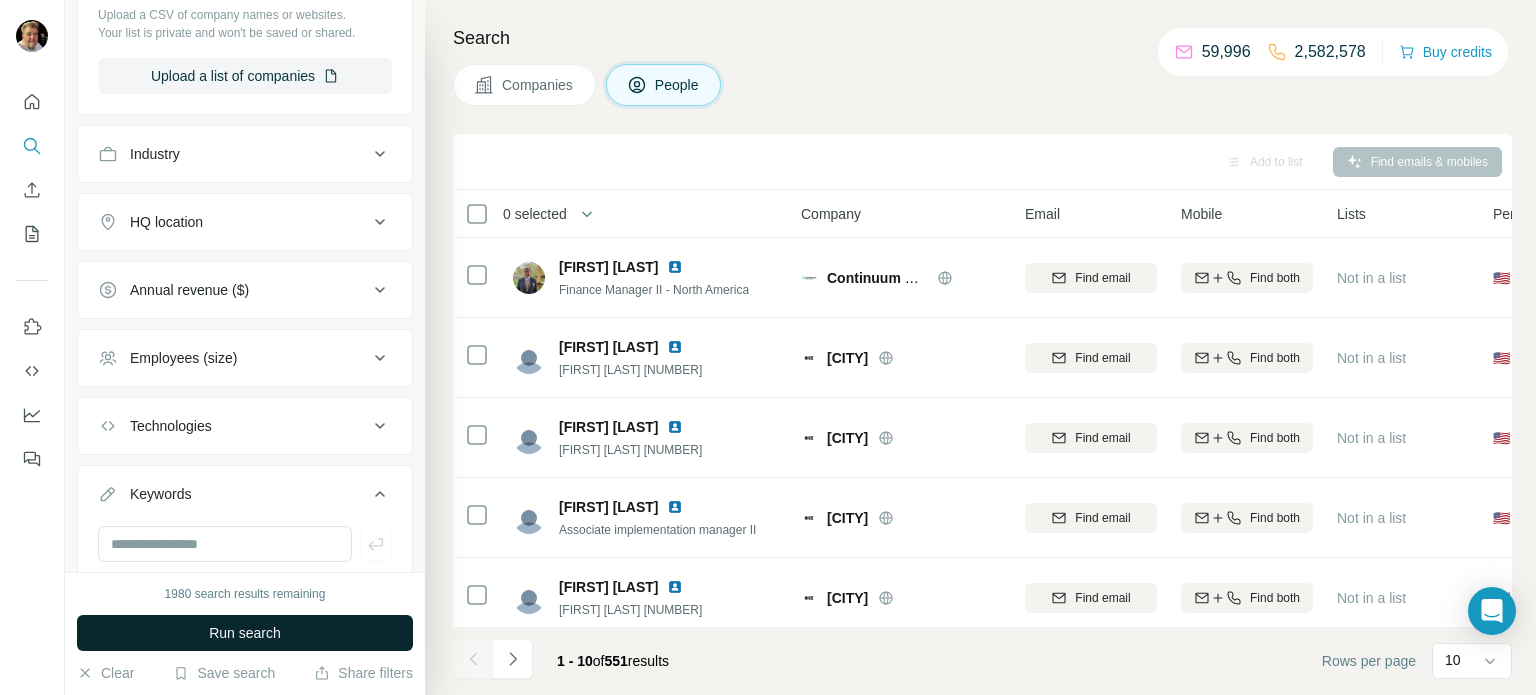 click on "Run search" at bounding box center (245, 633) 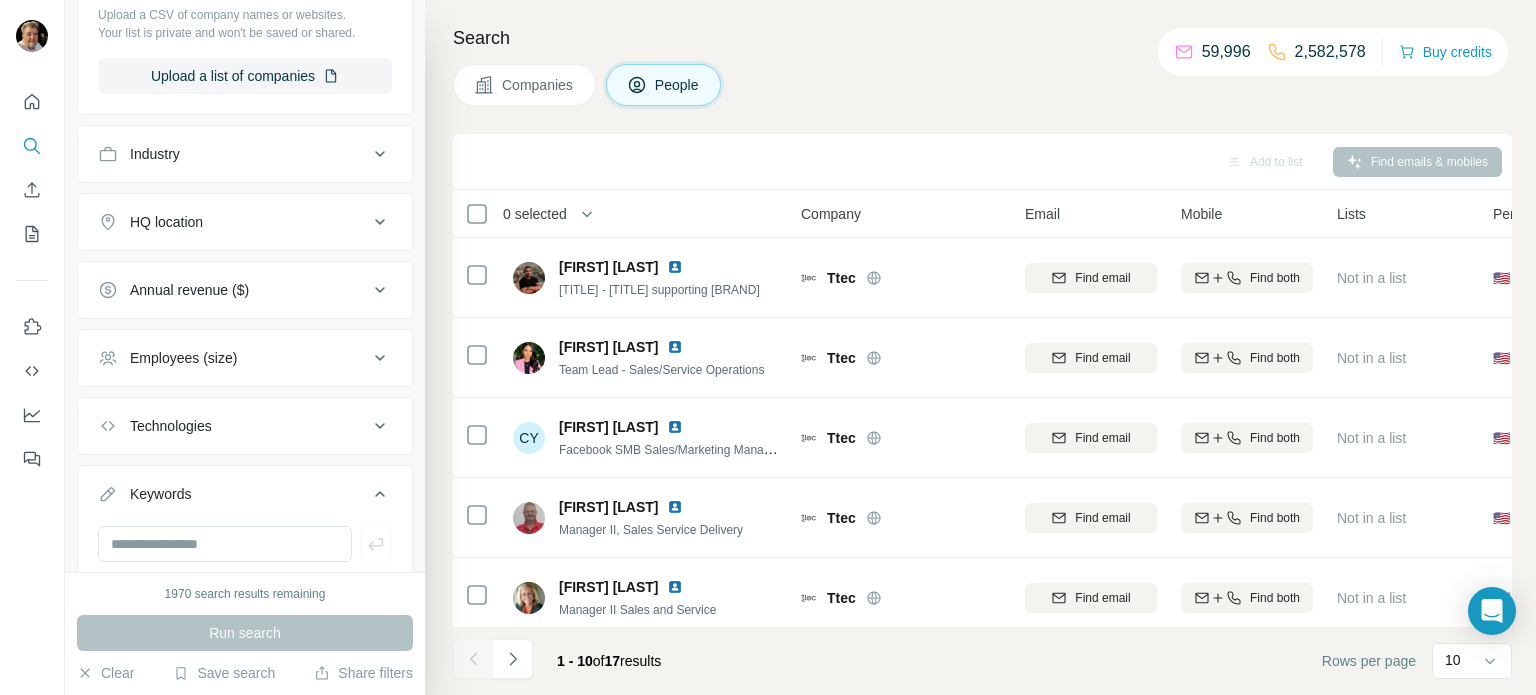 scroll, scrollTop: 1295, scrollLeft: 0, axis: vertical 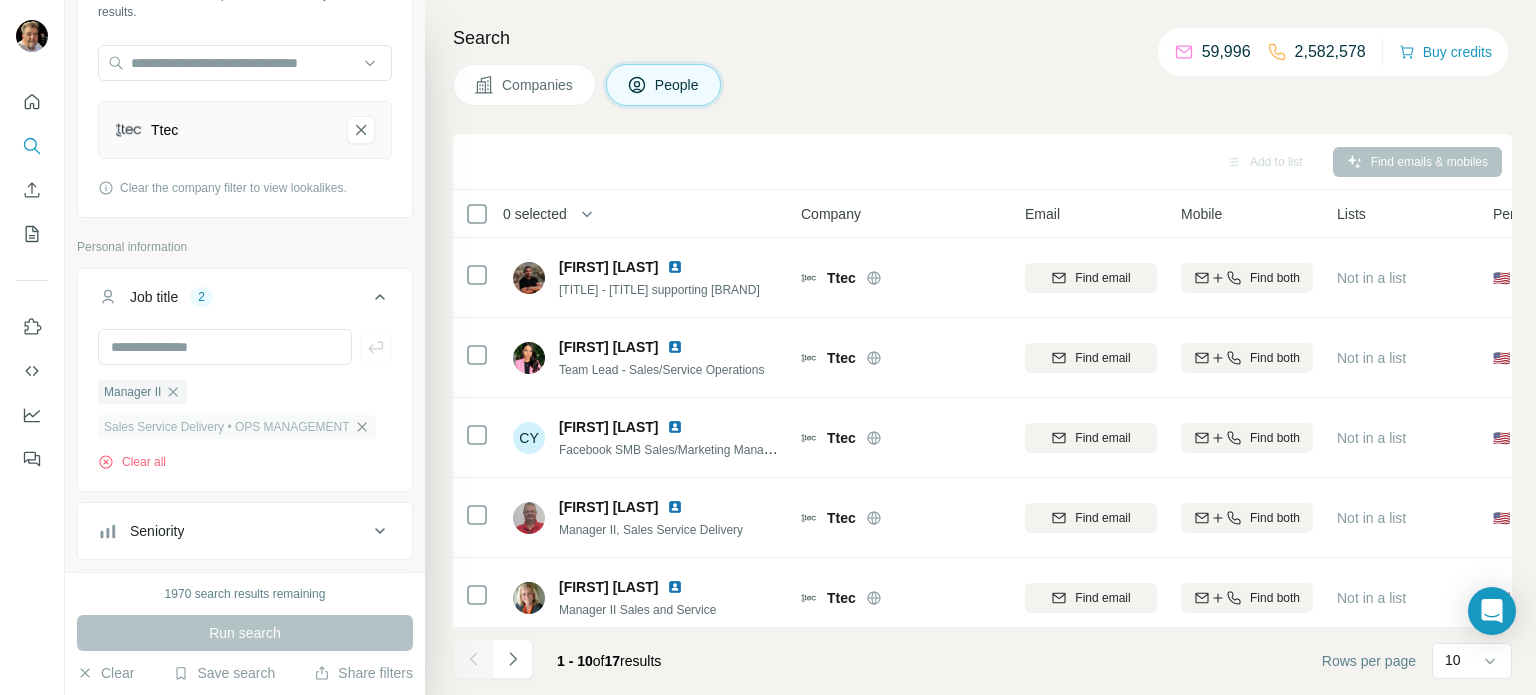 click 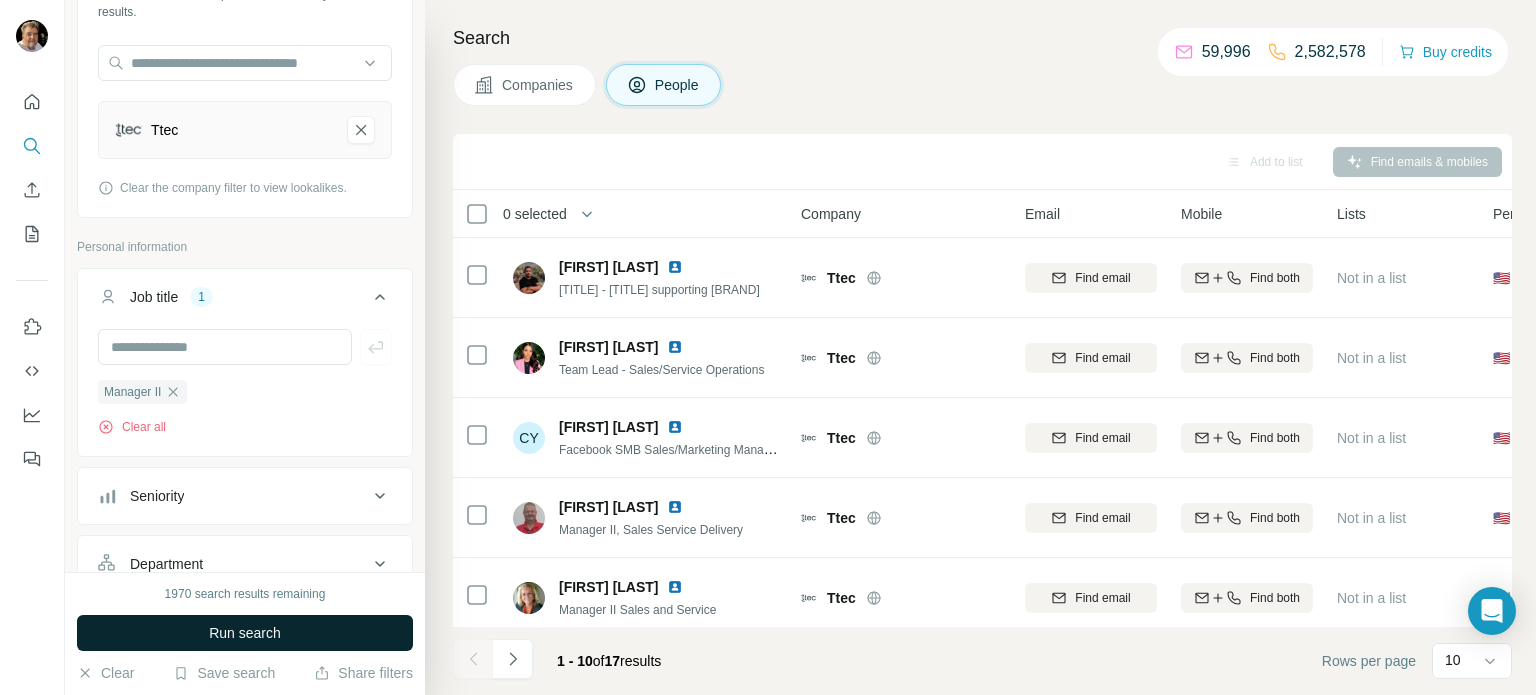 click on "Run search" at bounding box center (245, 633) 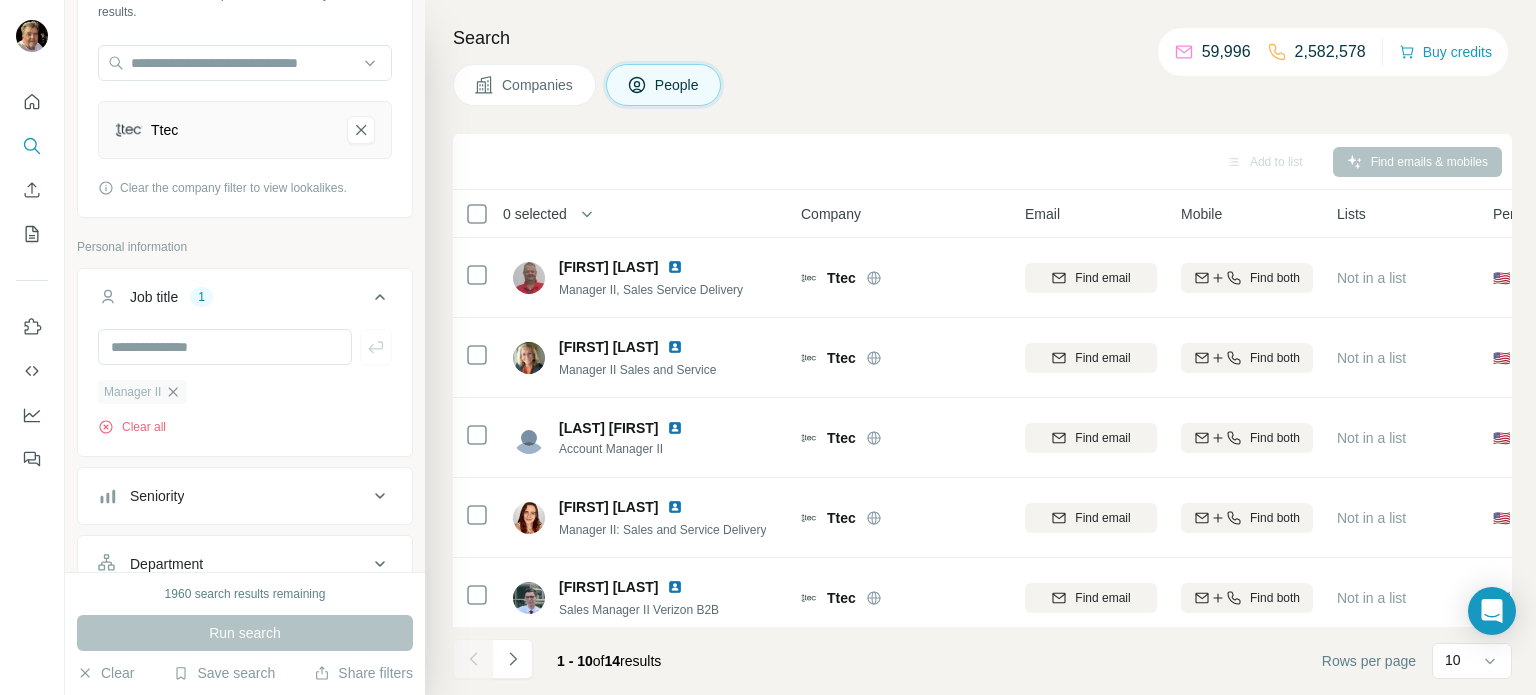 click 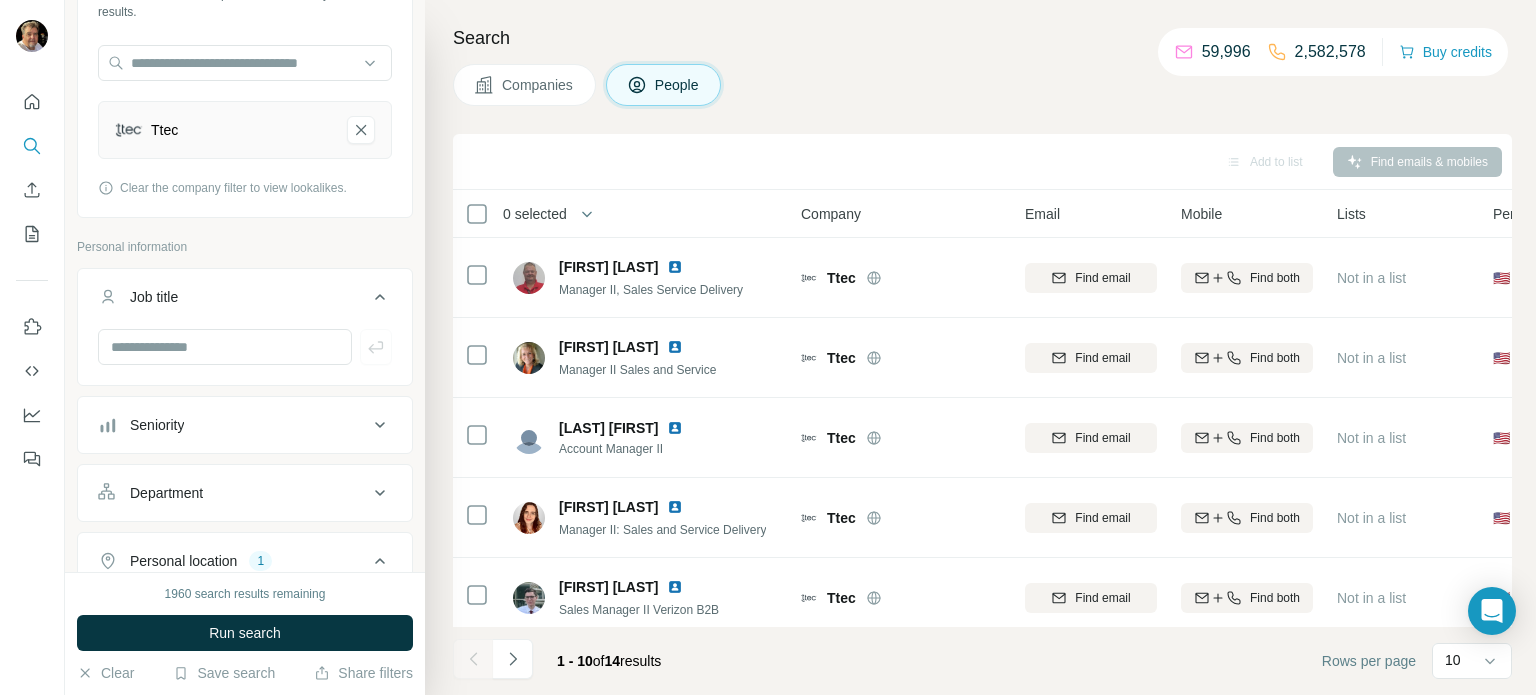 click on "Seniority" at bounding box center [233, 425] 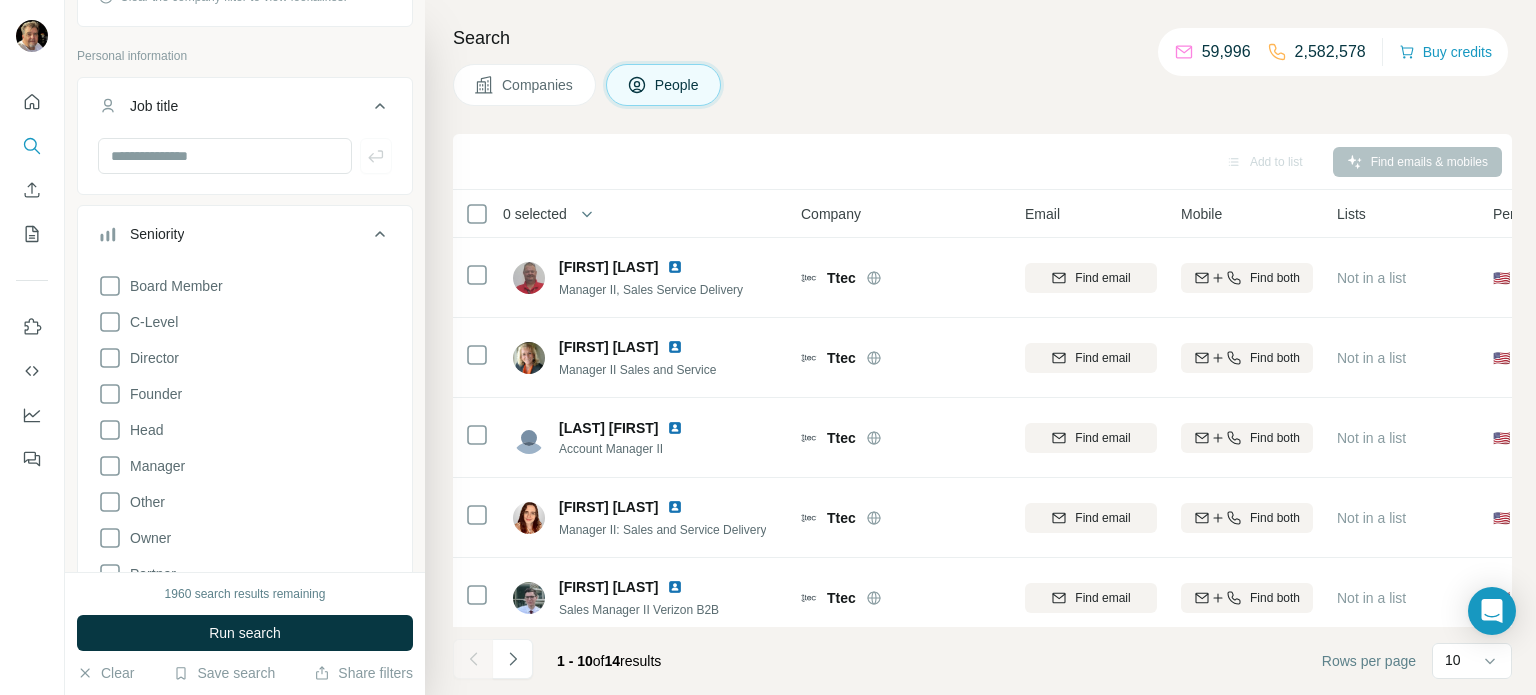 scroll, scrollTop: 362, scrollLeft: 0, axis: vertical 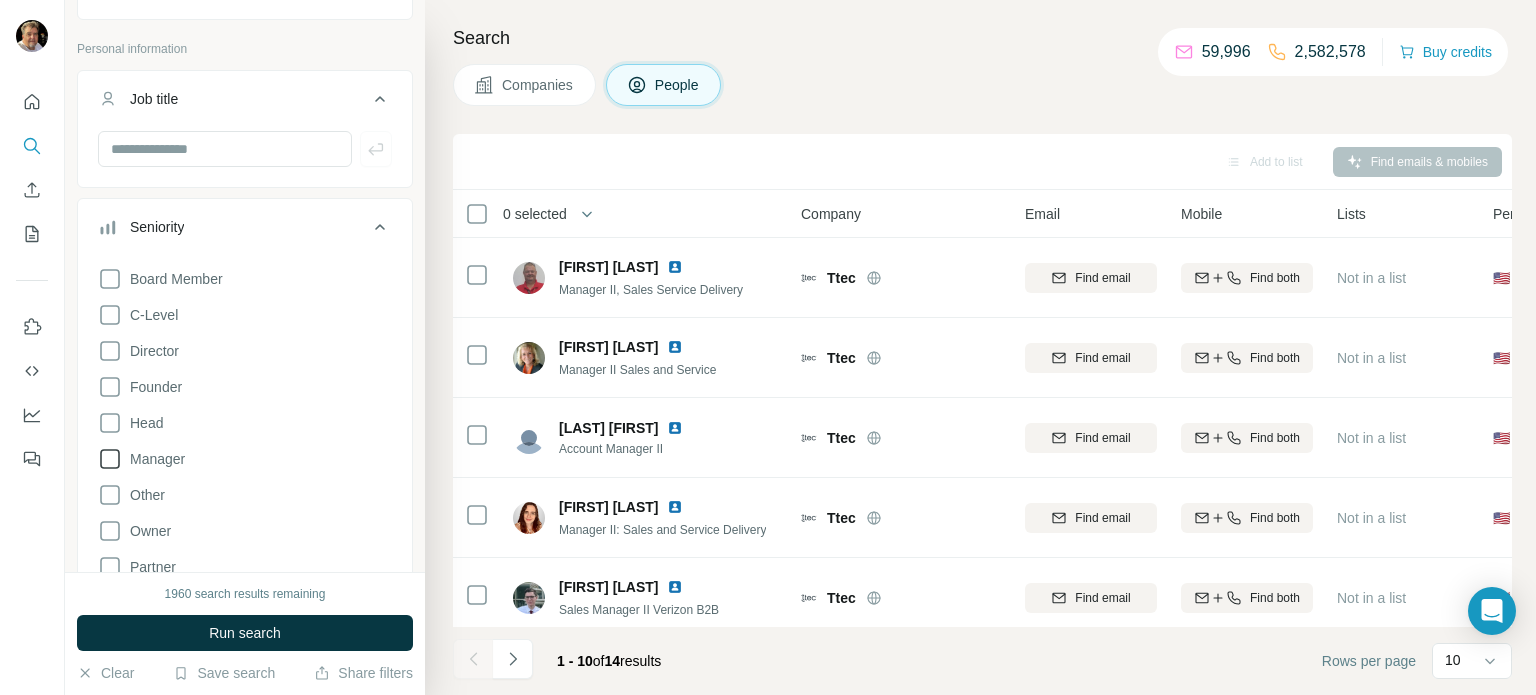 click on "Manager" at bounding box center [153, 459] 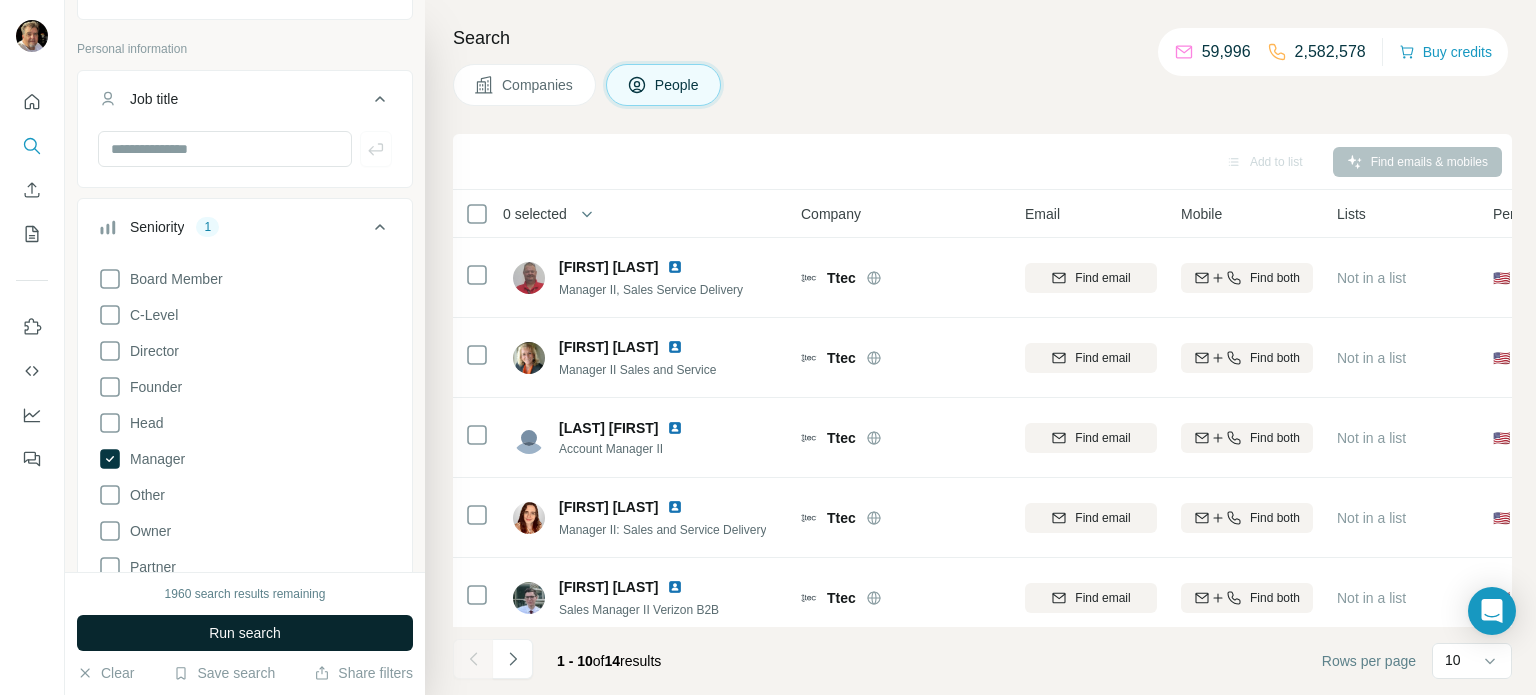 click on "Run search" at bounding box center (245, 633) 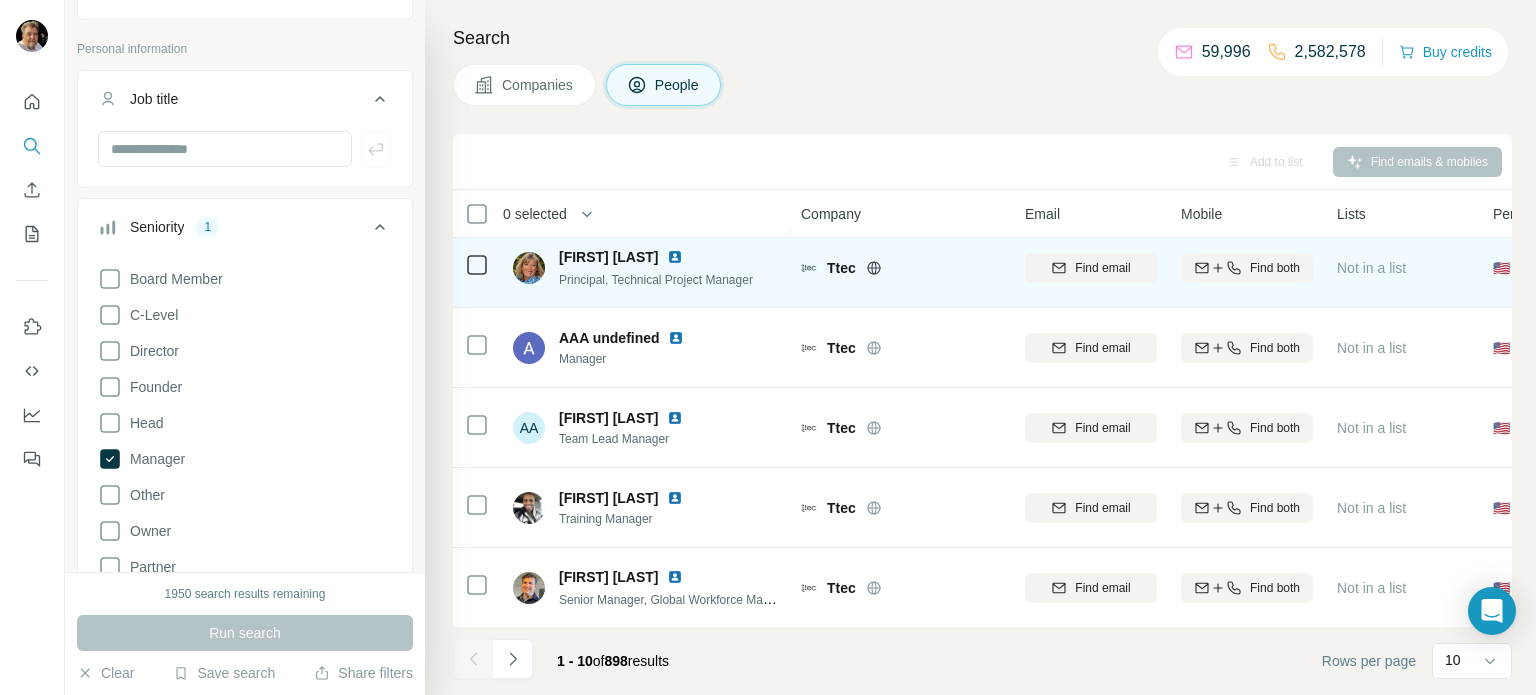 scroll, scrollTop: 0, scrollLeft: 0, axis: both 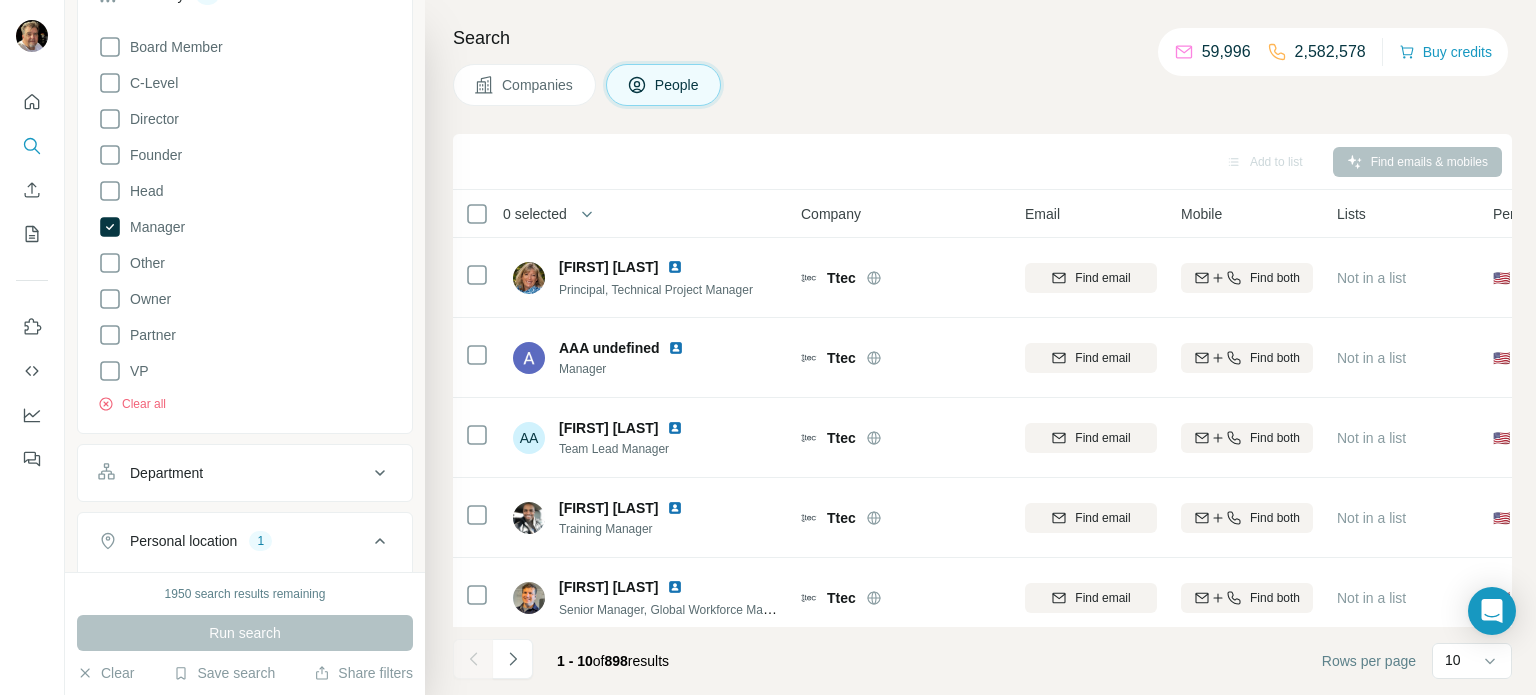 click on "Department" at bounding box center [233, 473] 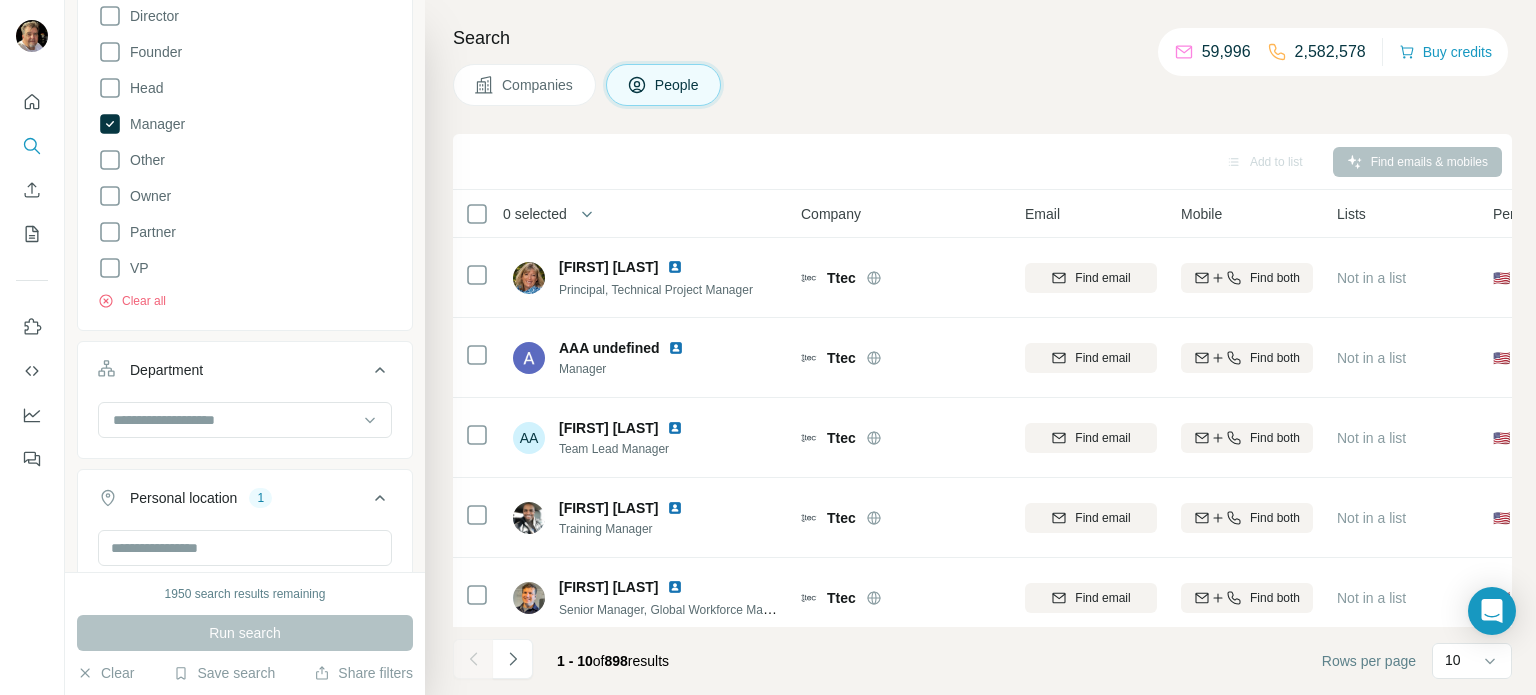 scroll, scrollTop: 736, scrollLeft: 0, axis: vertical 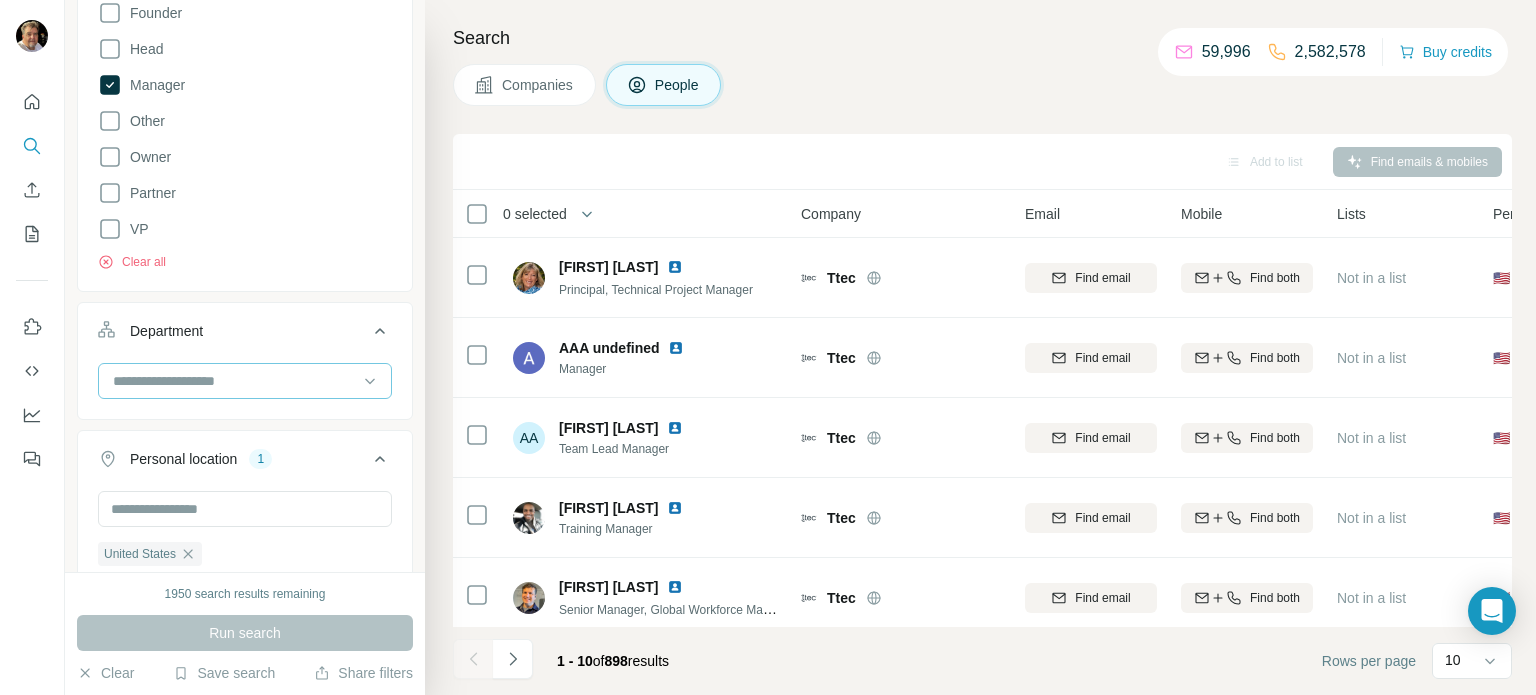 click at bounding box center [234, 381] 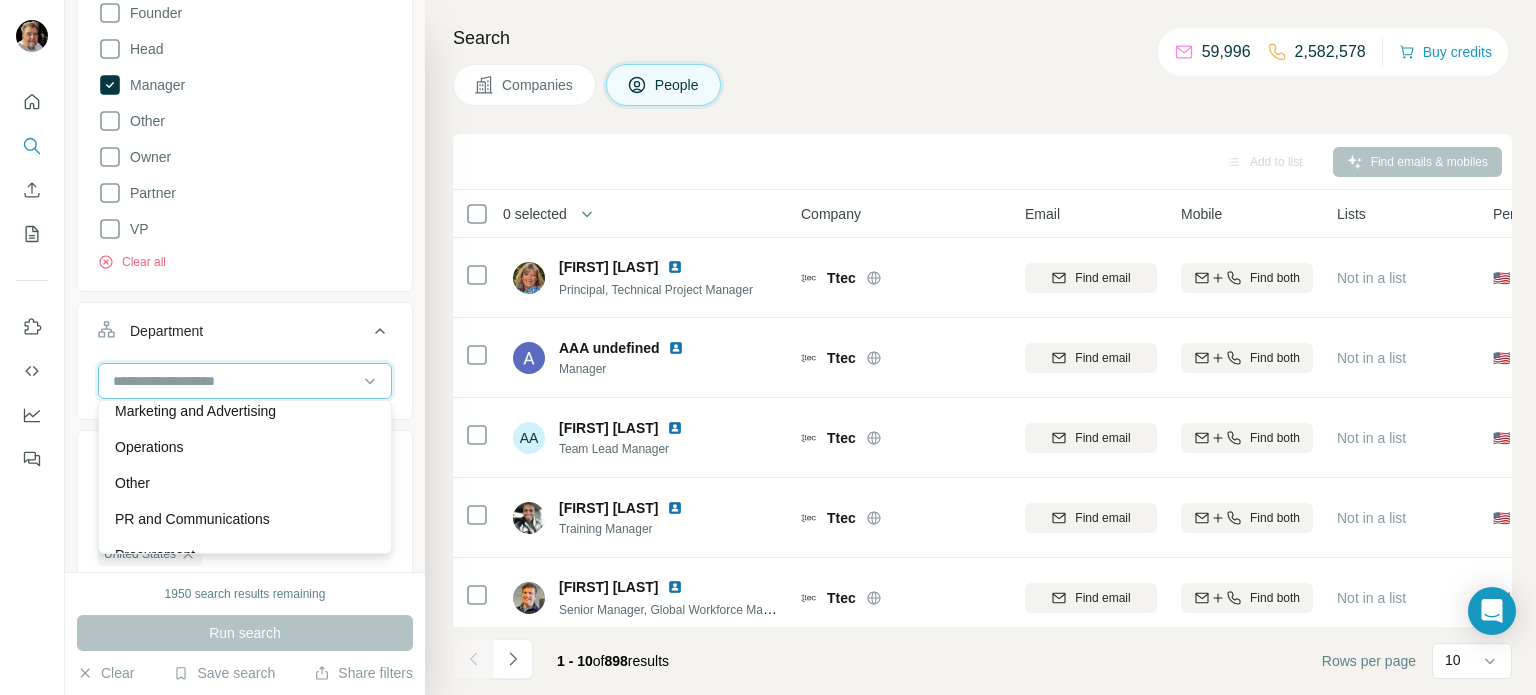 scroll, scrollTop: 480, scrollLeft: 0, axis: vertical 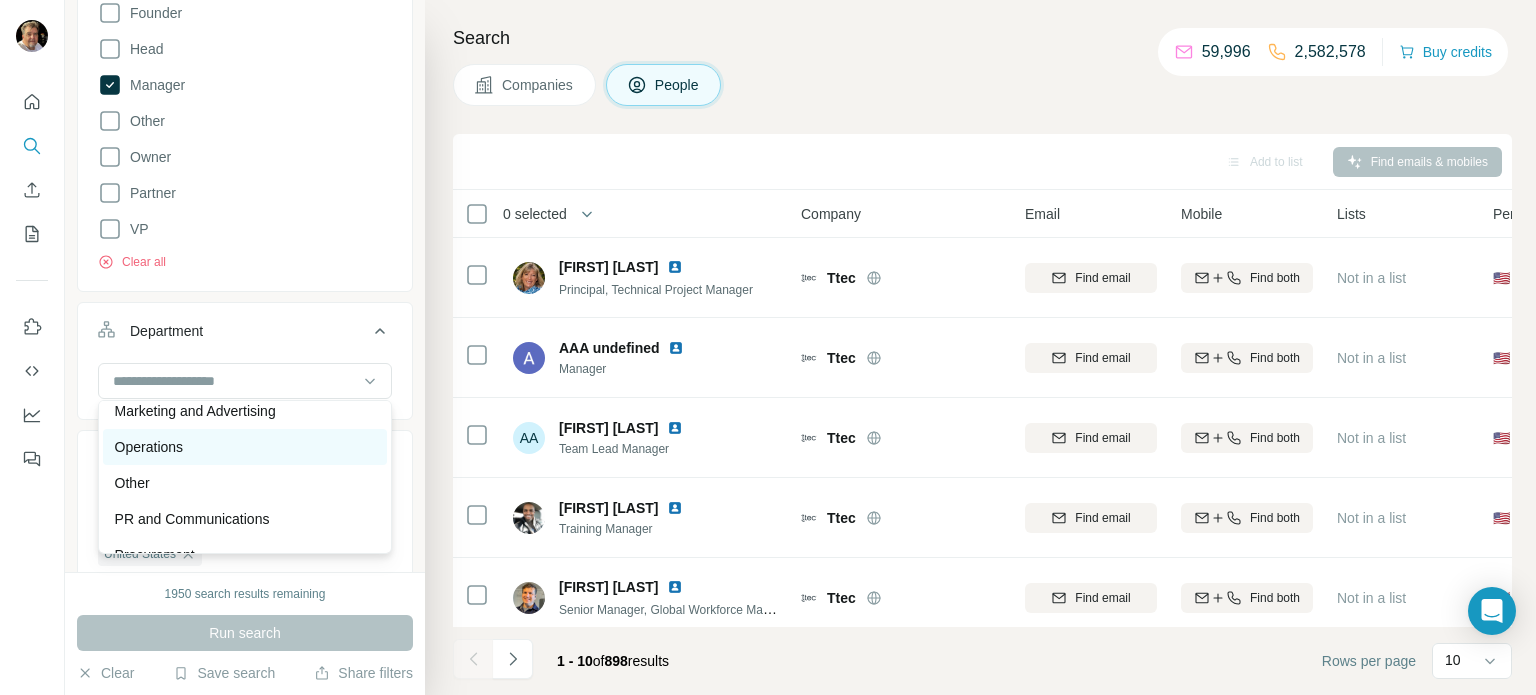 click on "Operations" at bounding box center [245, 447] 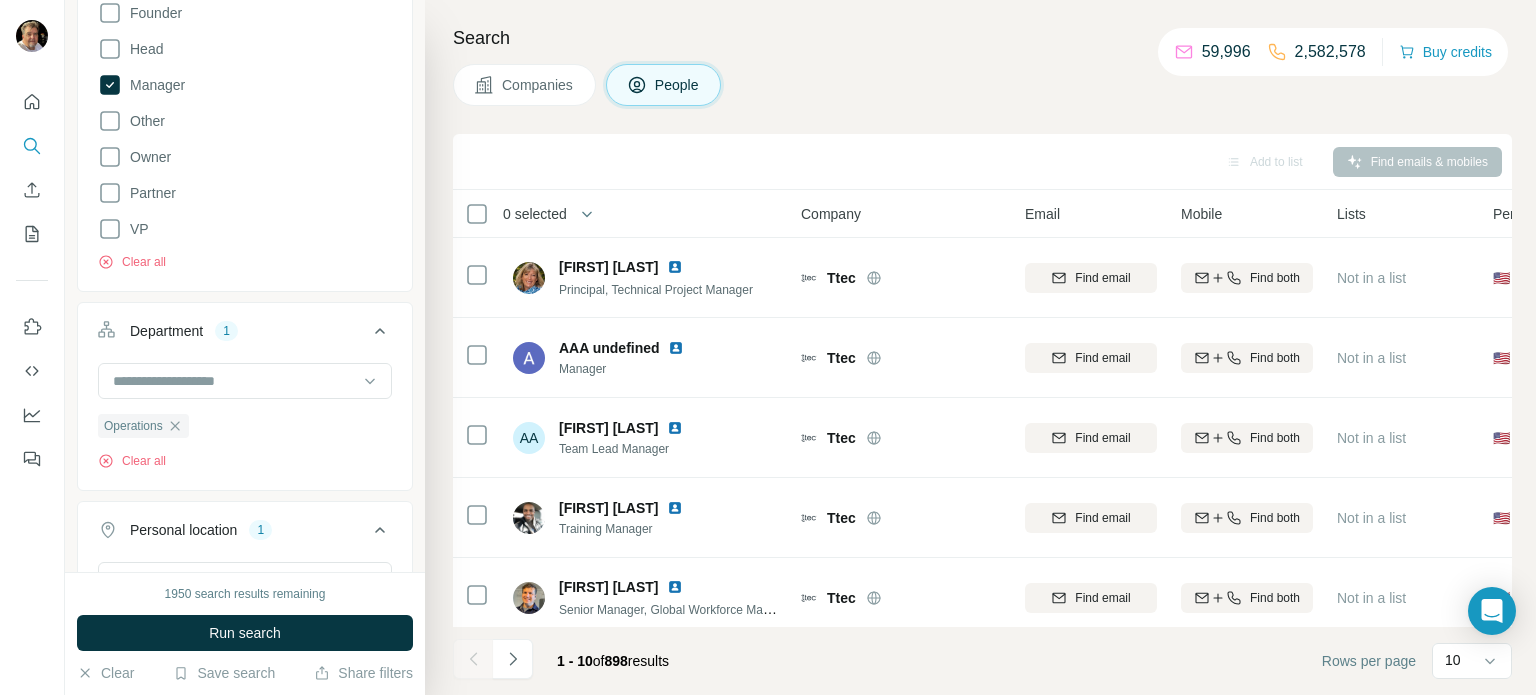 drag, startPoint x: 175, startPoint y: 425, endPoint x: 191, endPoint y: 441, distance: 22.627417 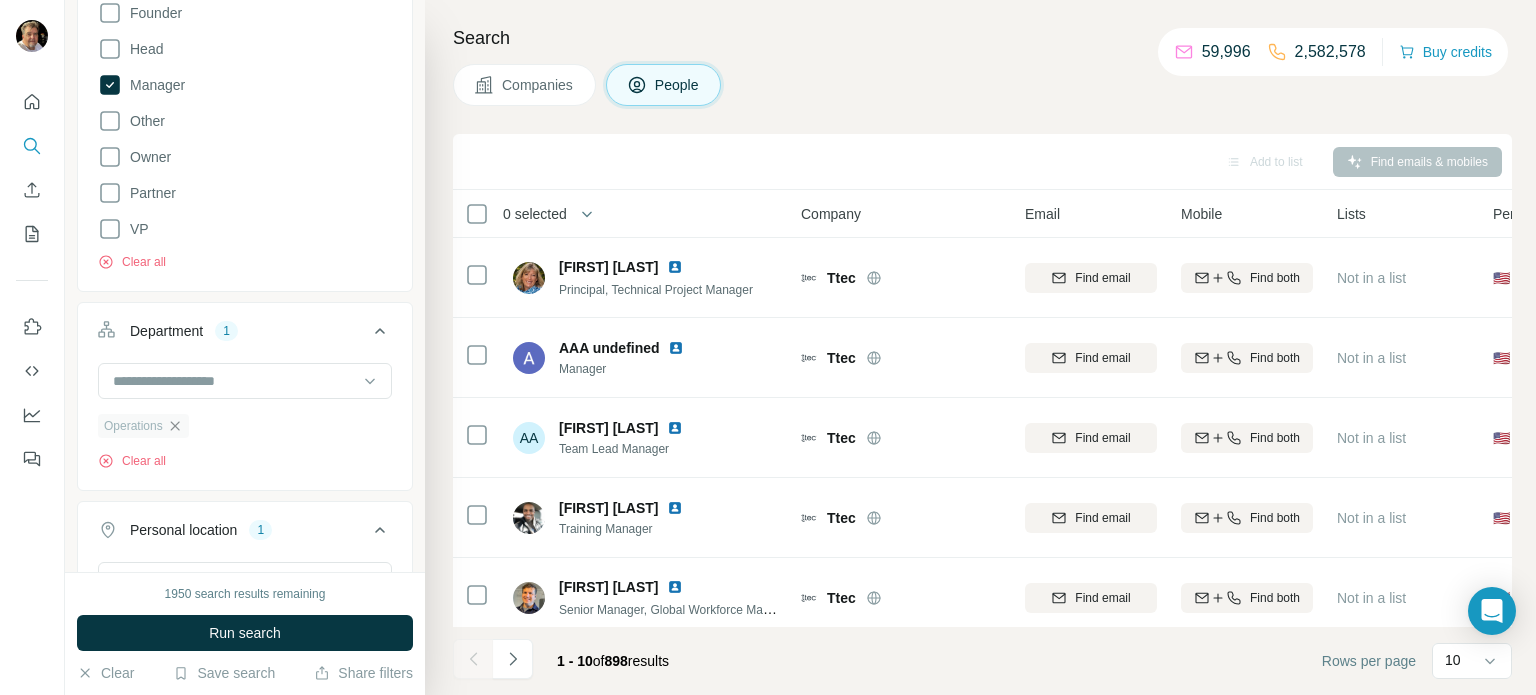 click 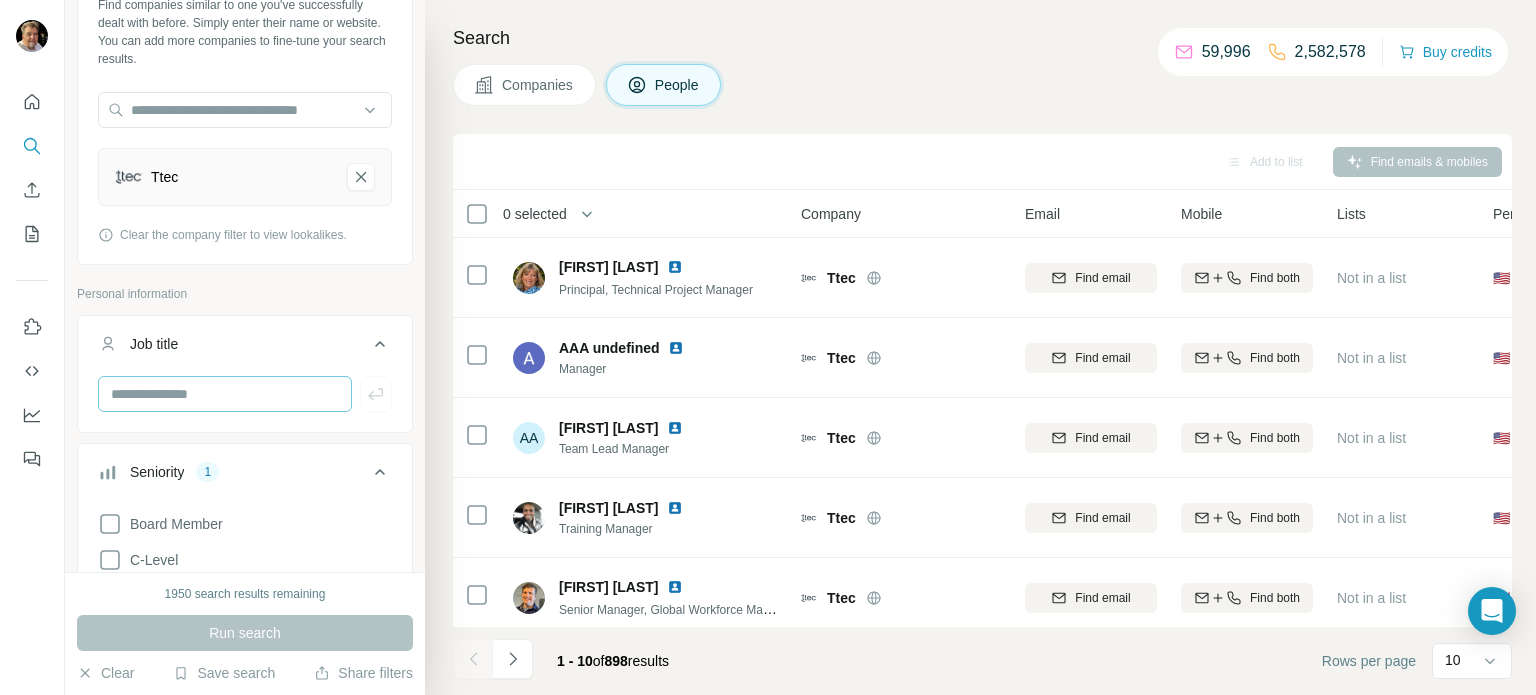 scroll, scrollTop: 116, scrollLeft: 0, axis: vertical 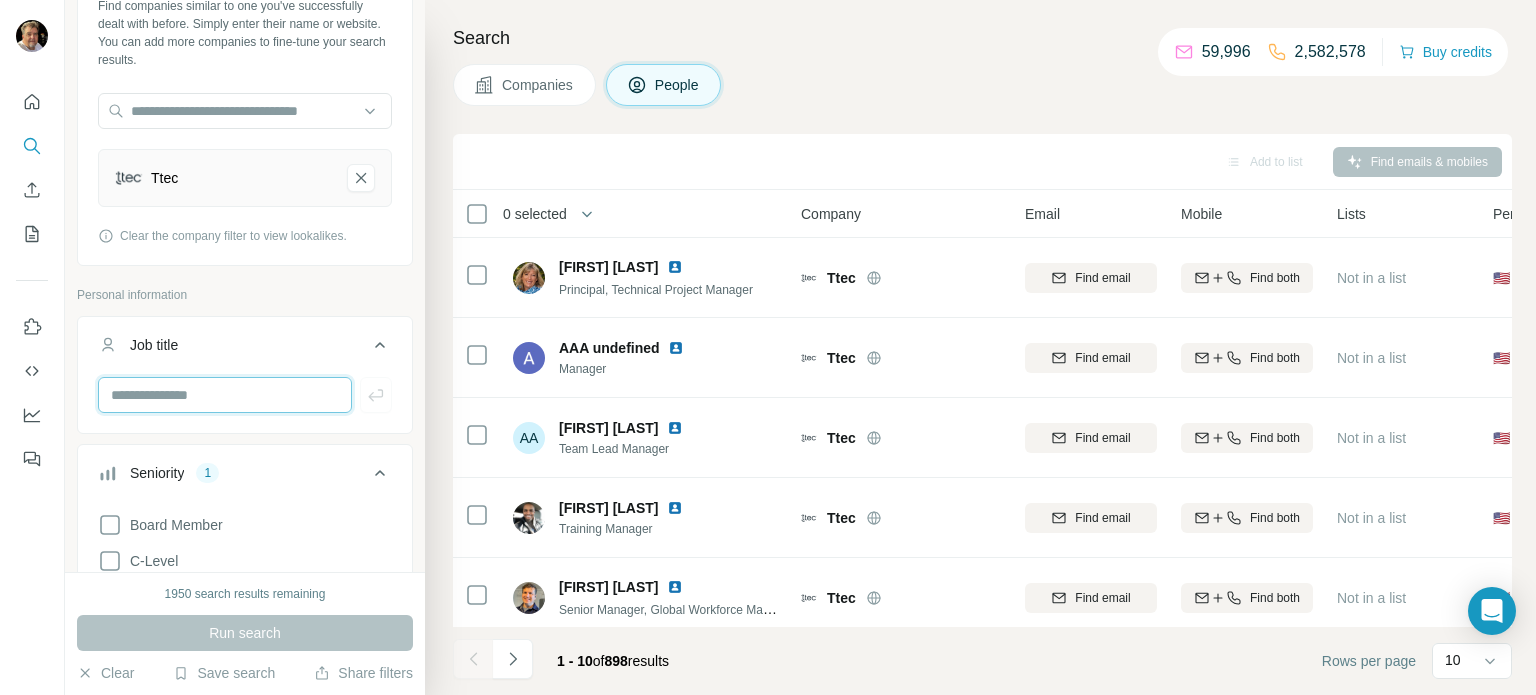 click at bounding box center [225, 395] 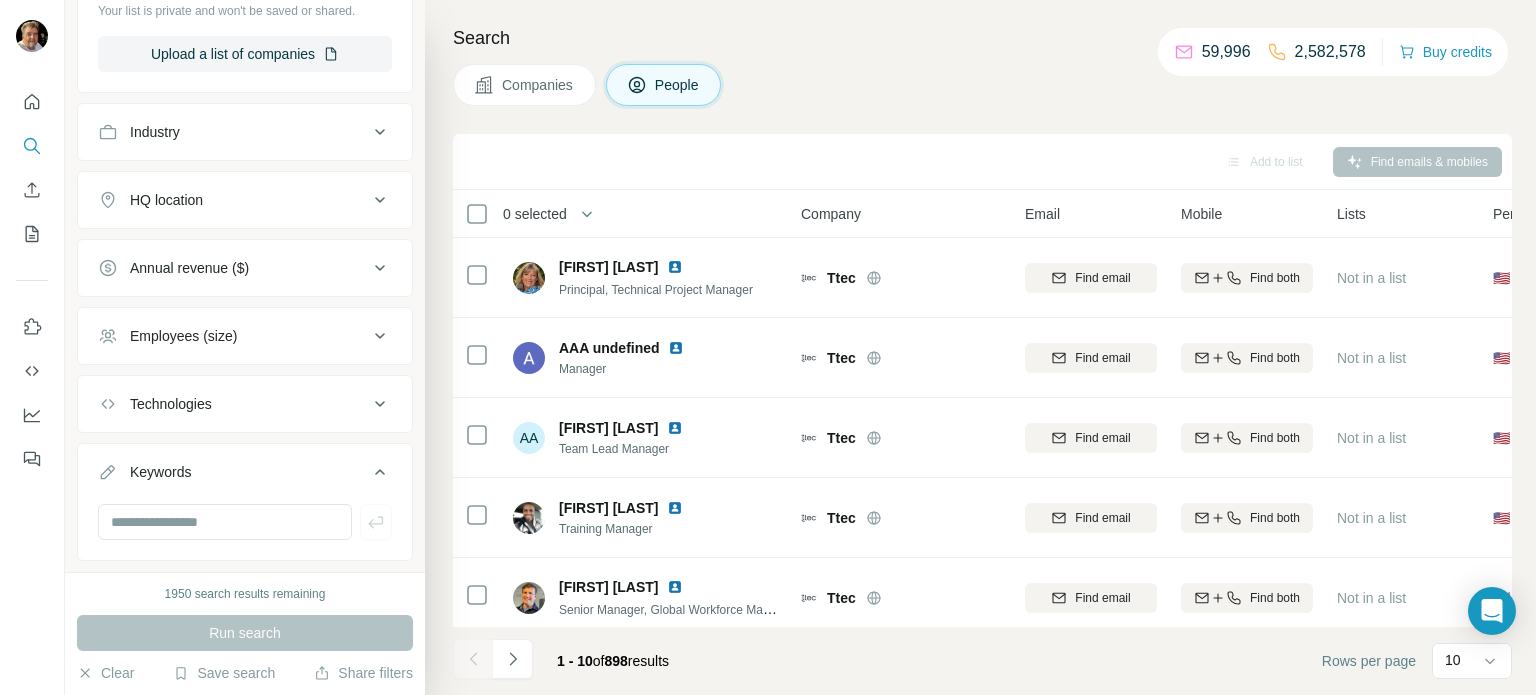 scroll, scrollTop: 1722, scrollLeft: 0, axis: vertical 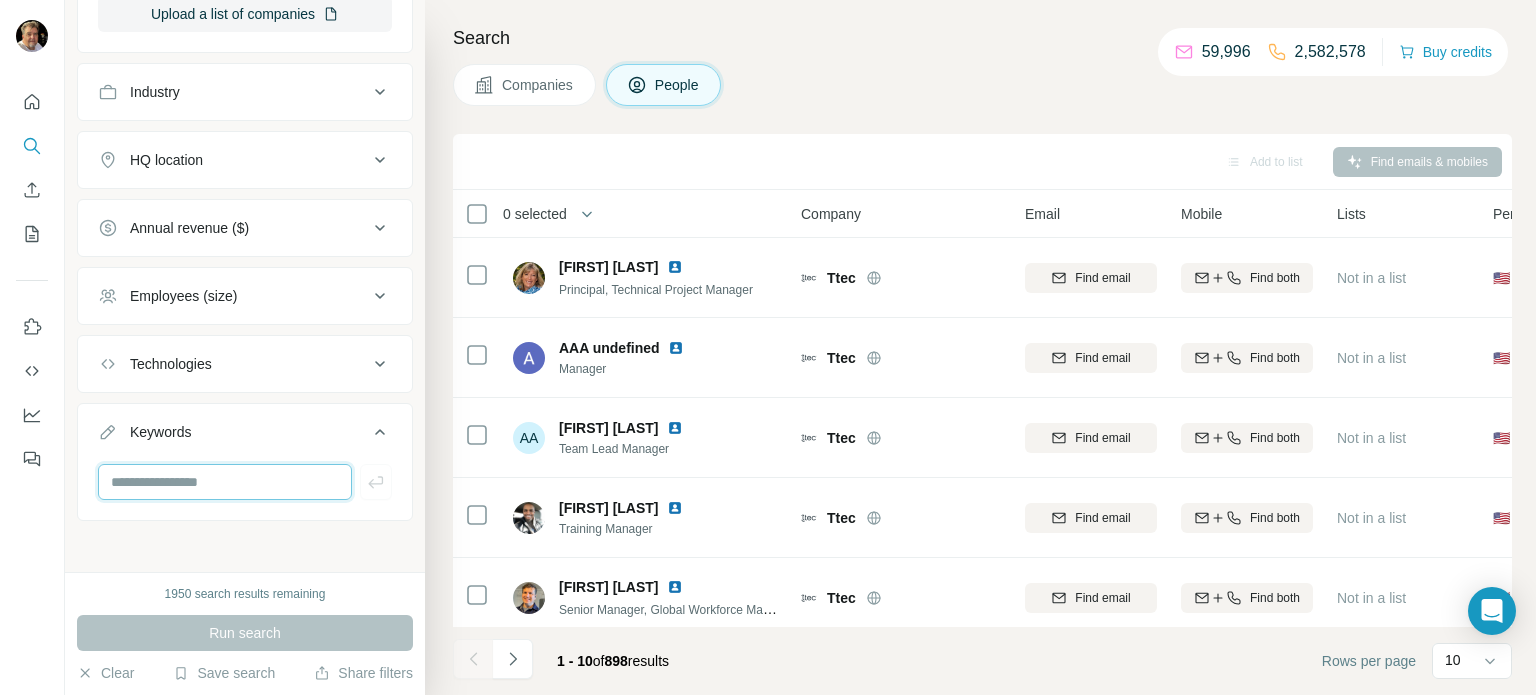 click at bounding box center [225, 482] 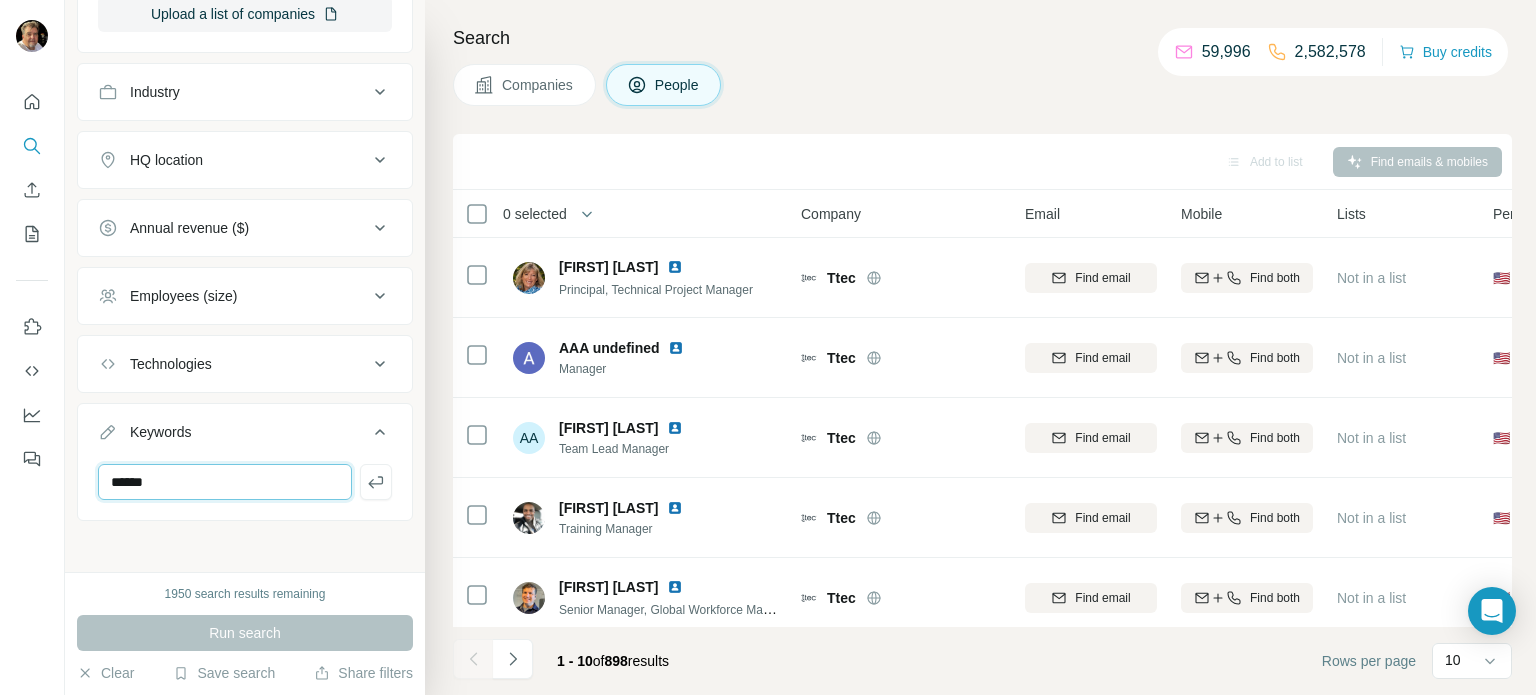 scroll, scrollTop: 1721, scrollLeft: 0, axis: vertical 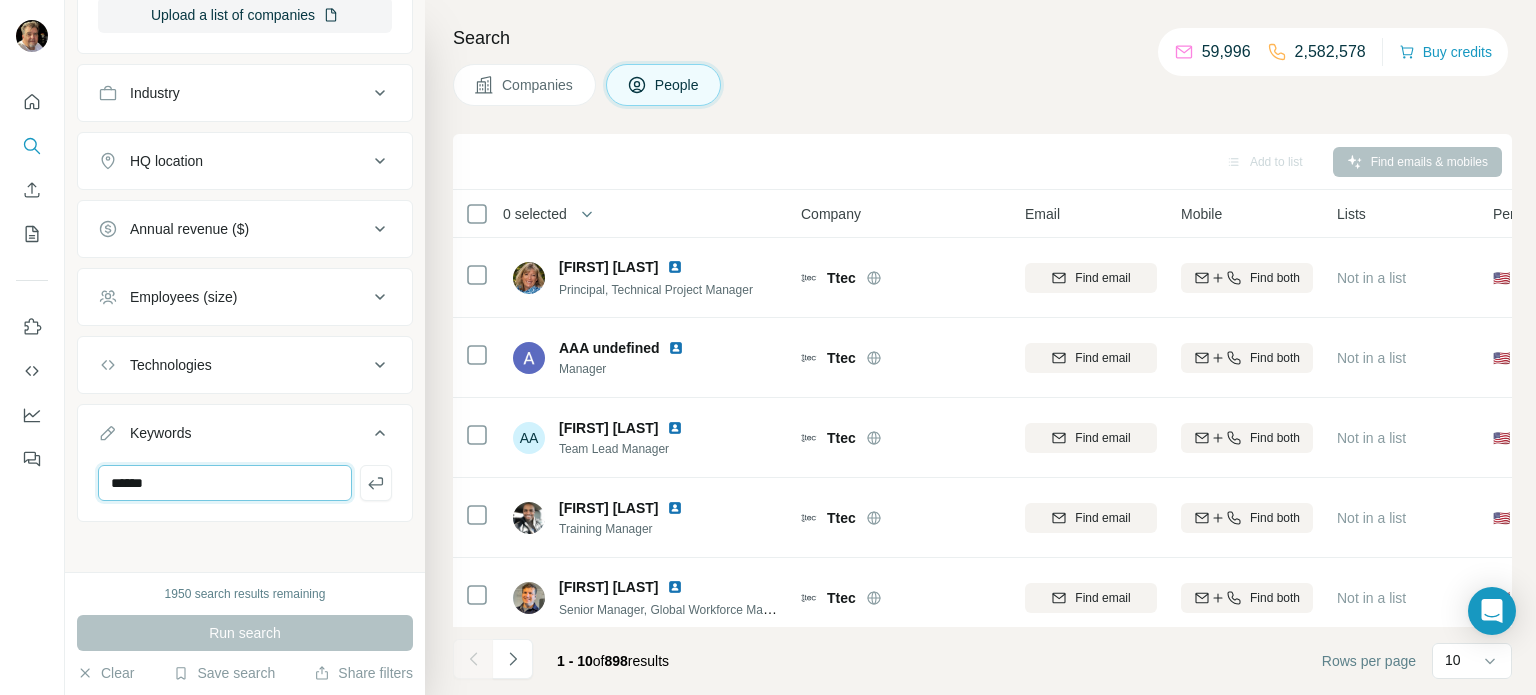 drag, startPoint x: 189, startPoint y: 479, endPoint x: 78, endPoint y: 463, distance: 112.147224 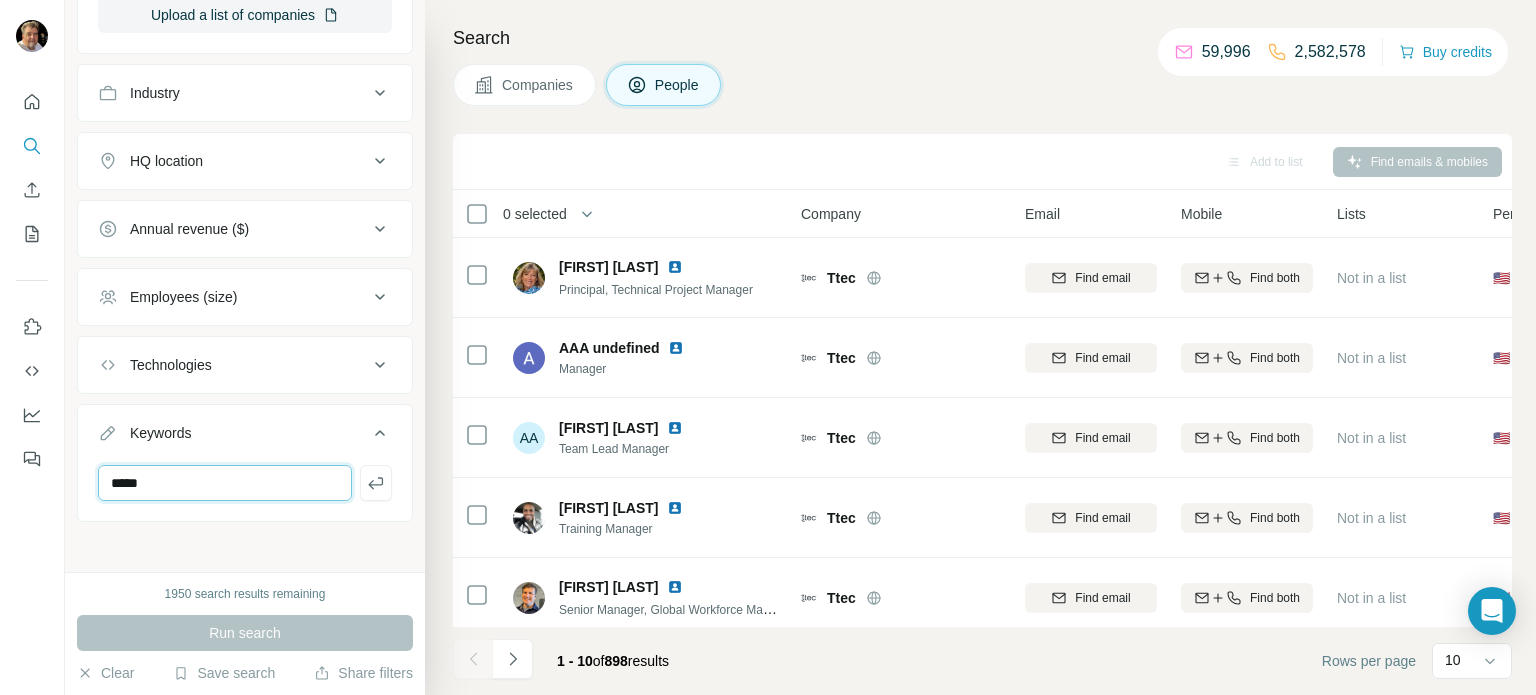 type on "*****" 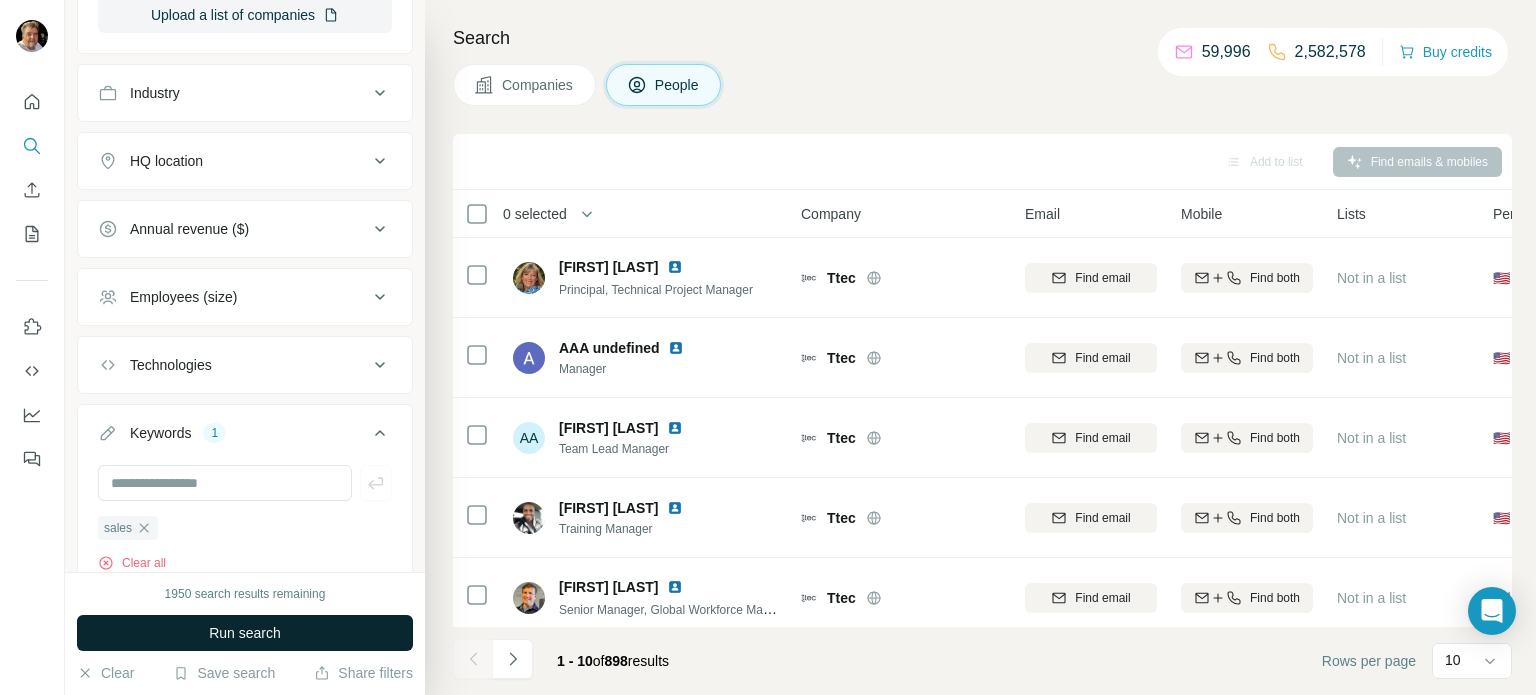 click on "Run search" at bounding box center (245, 633) 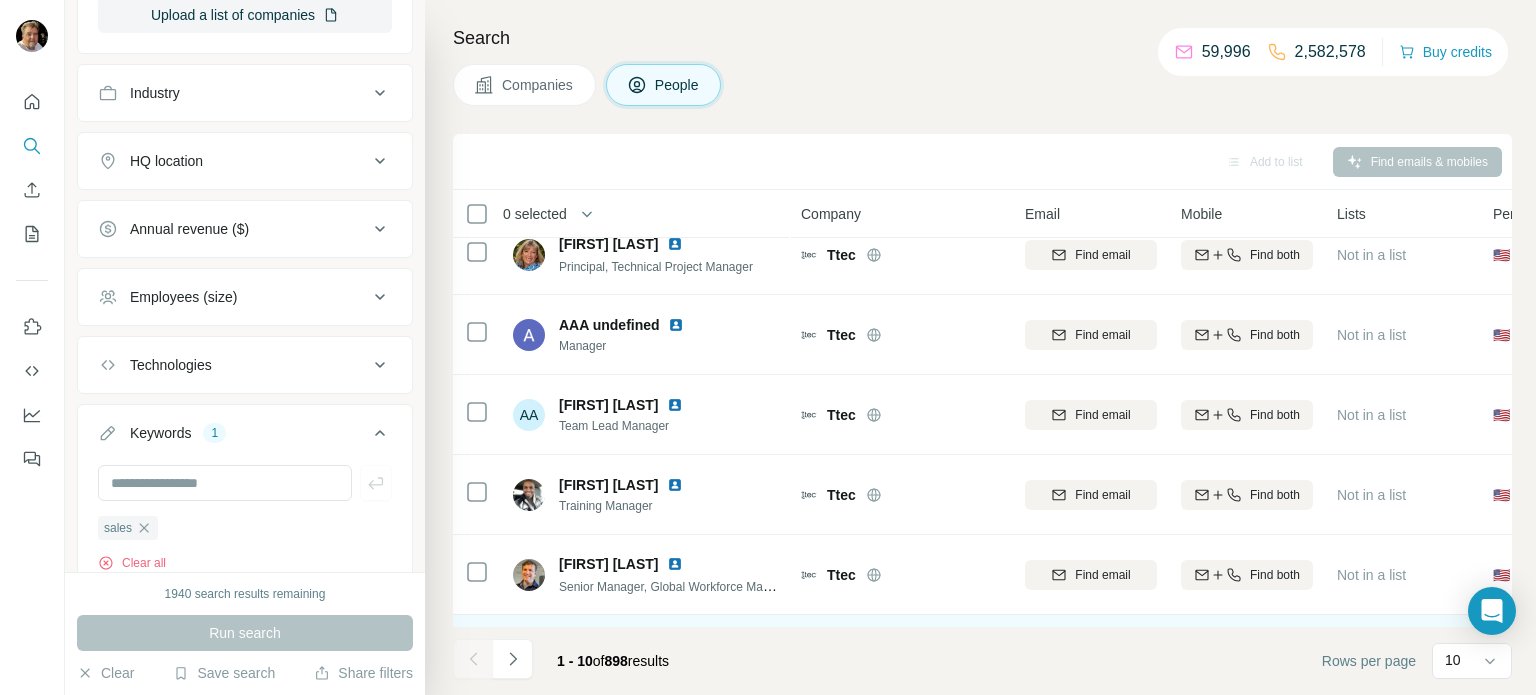 scroll, scrollTop: 410, scrollLeft: 0, axis: vertical 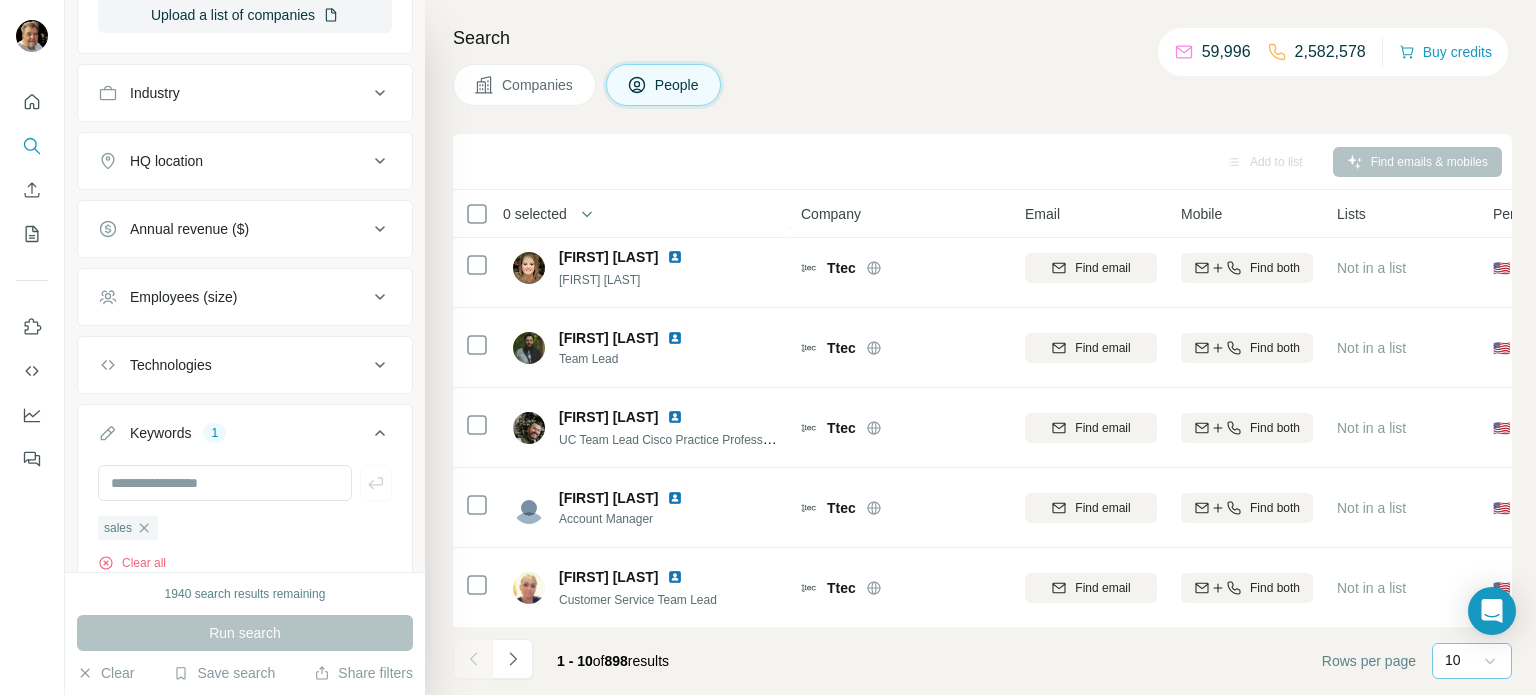 click 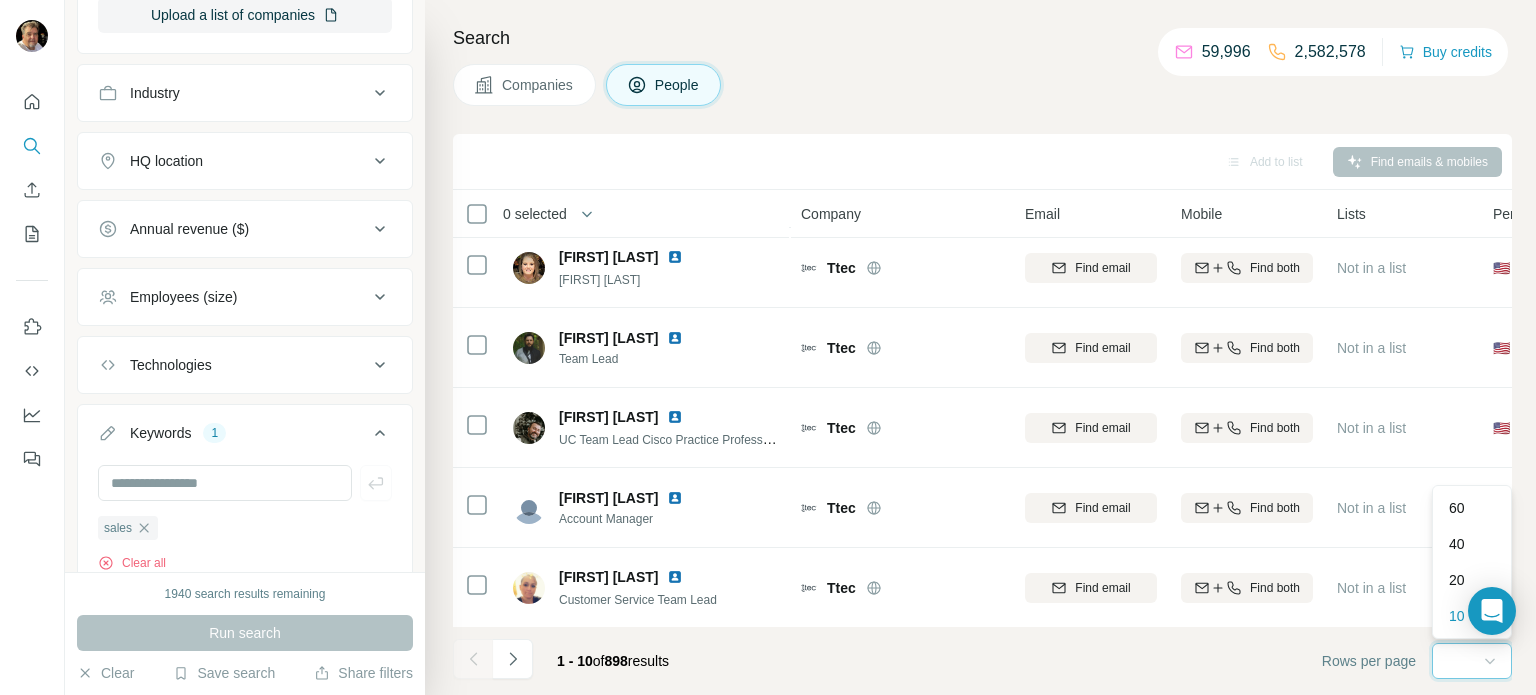 scroll, scrollTop: 0, scrollLeft: 0, axis: both 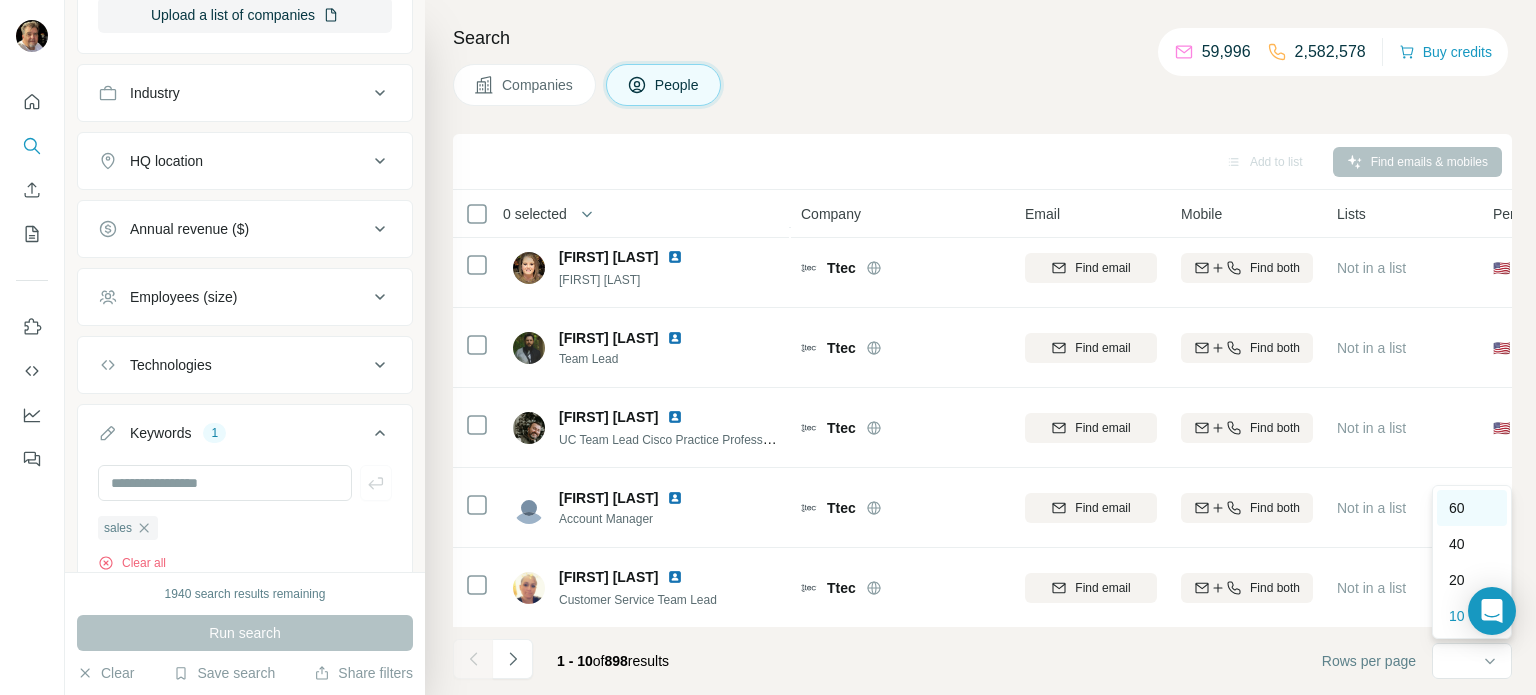 click on "60" at bounding box center [1457, 508] 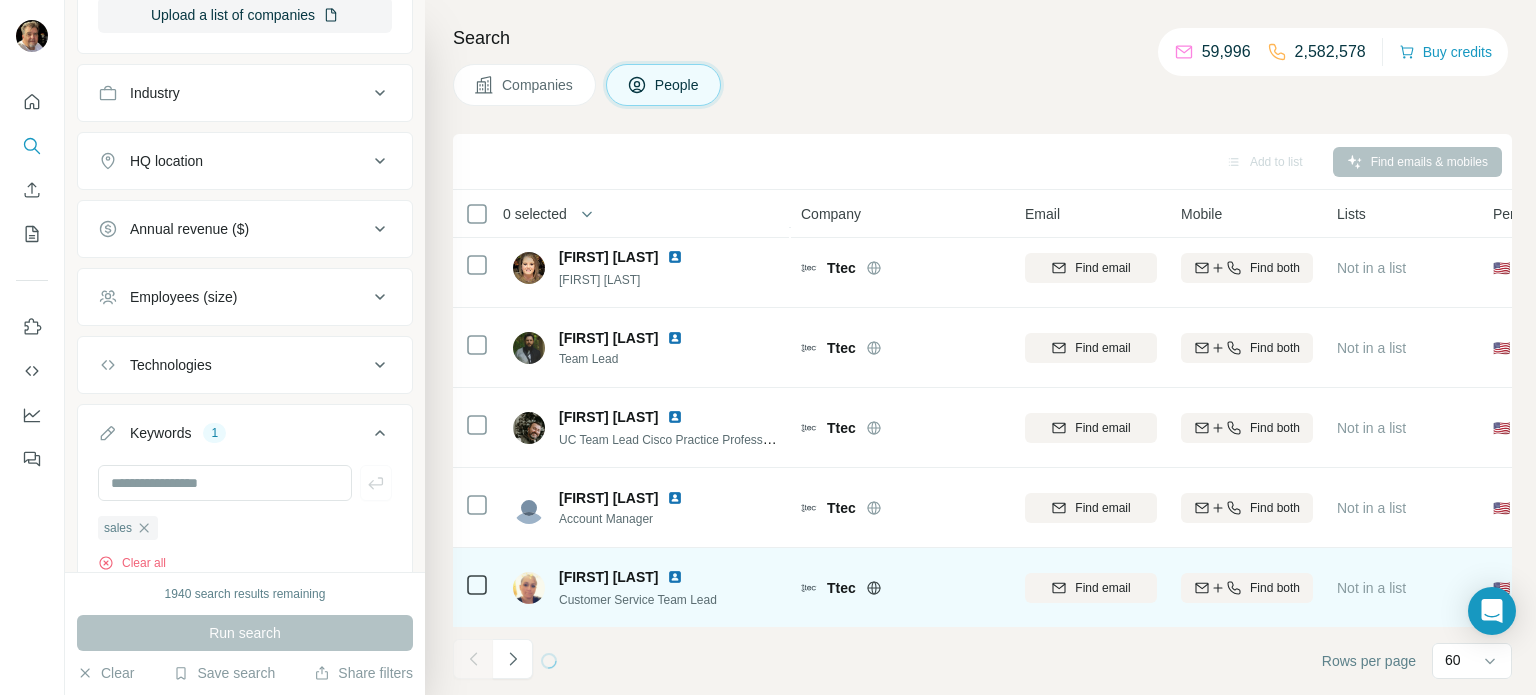 scroll, scrollTop: 409, scrollLeft: 0, axis: vertical 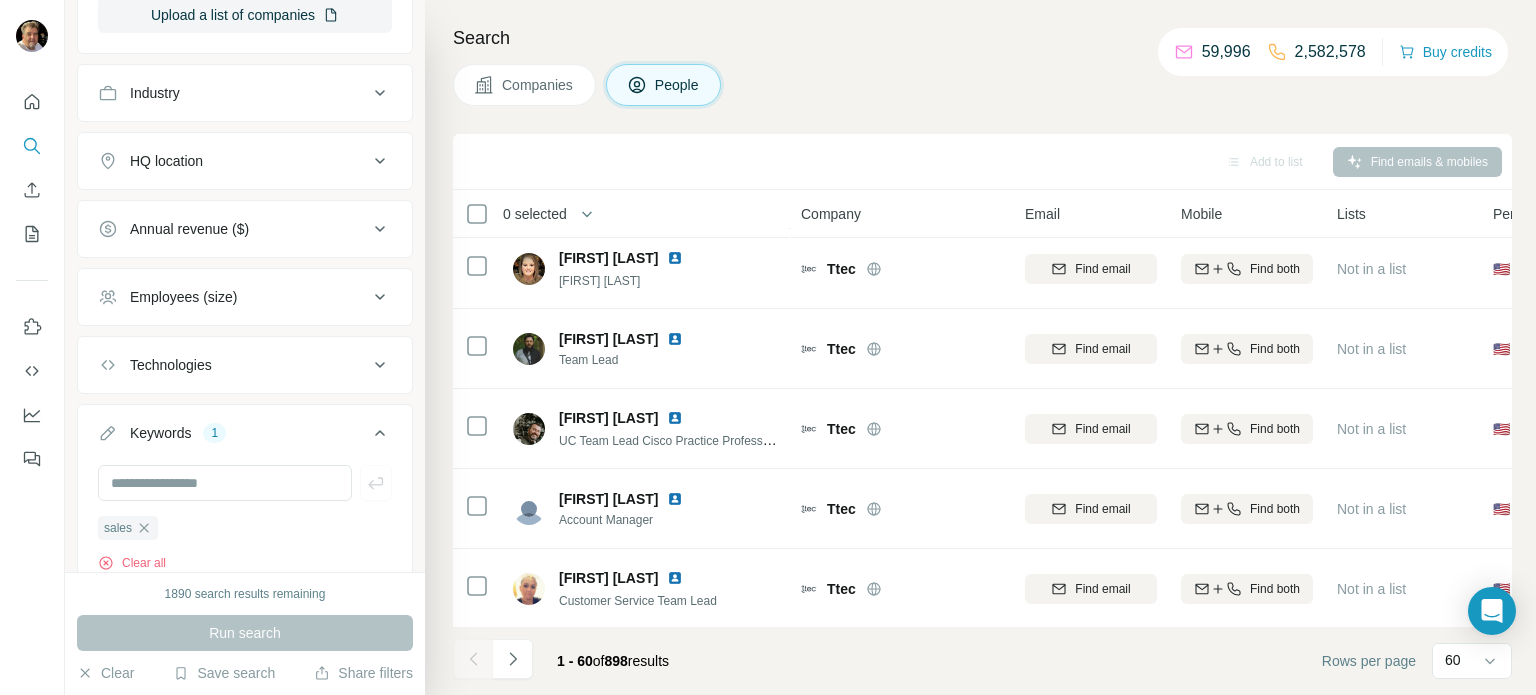 click on "sales" at bounding box center (245, 527) 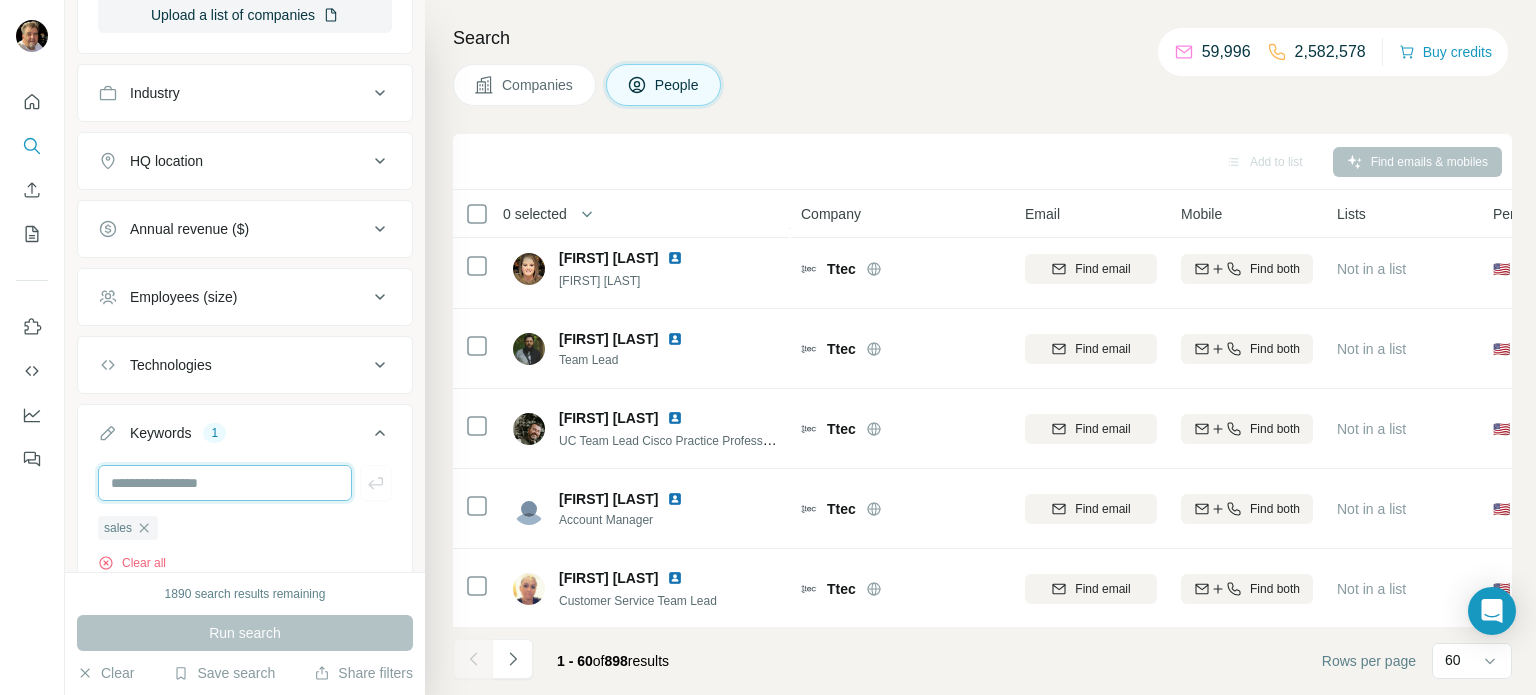 click at bounding box center (225, 483) 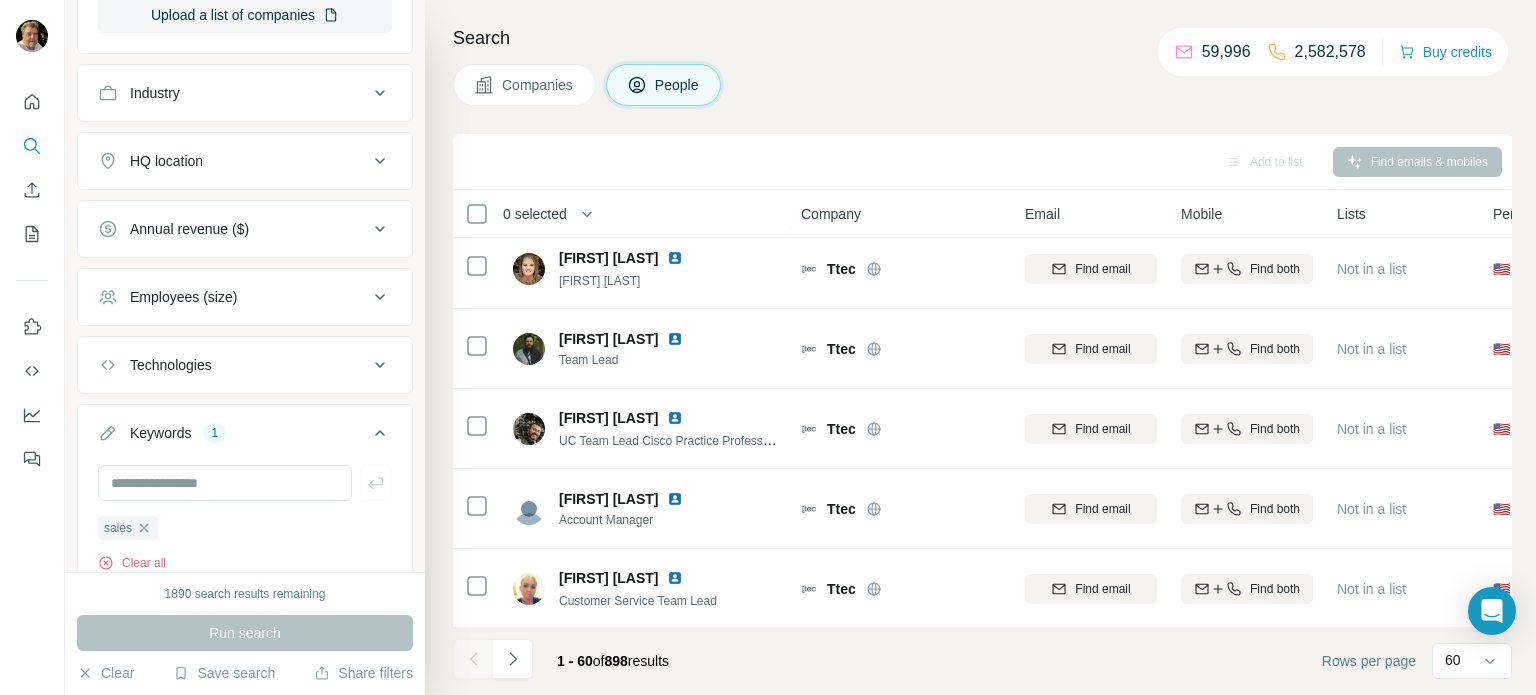 click on "Run search" at bounding box center [245, 633] 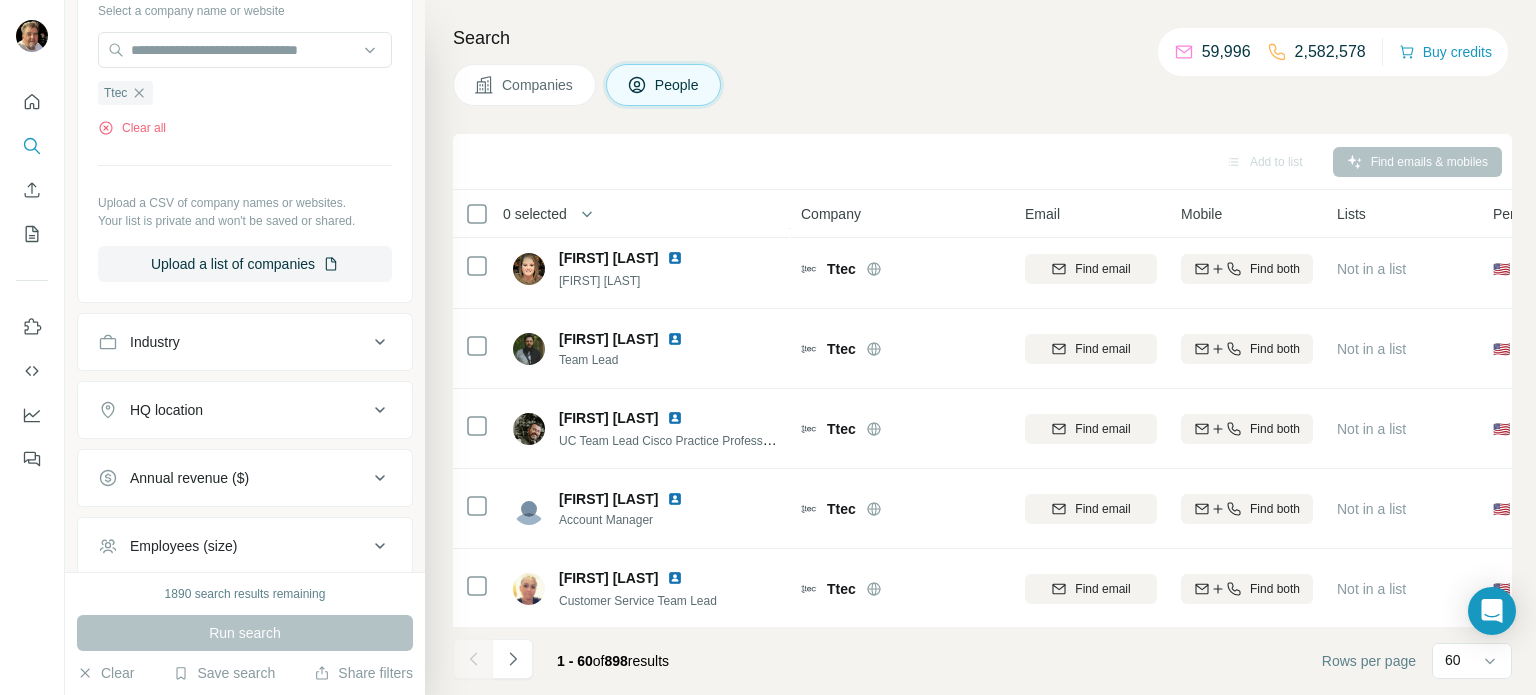 scroll, scrollTop: 1794, scrollLeft: 0, axis: vertical 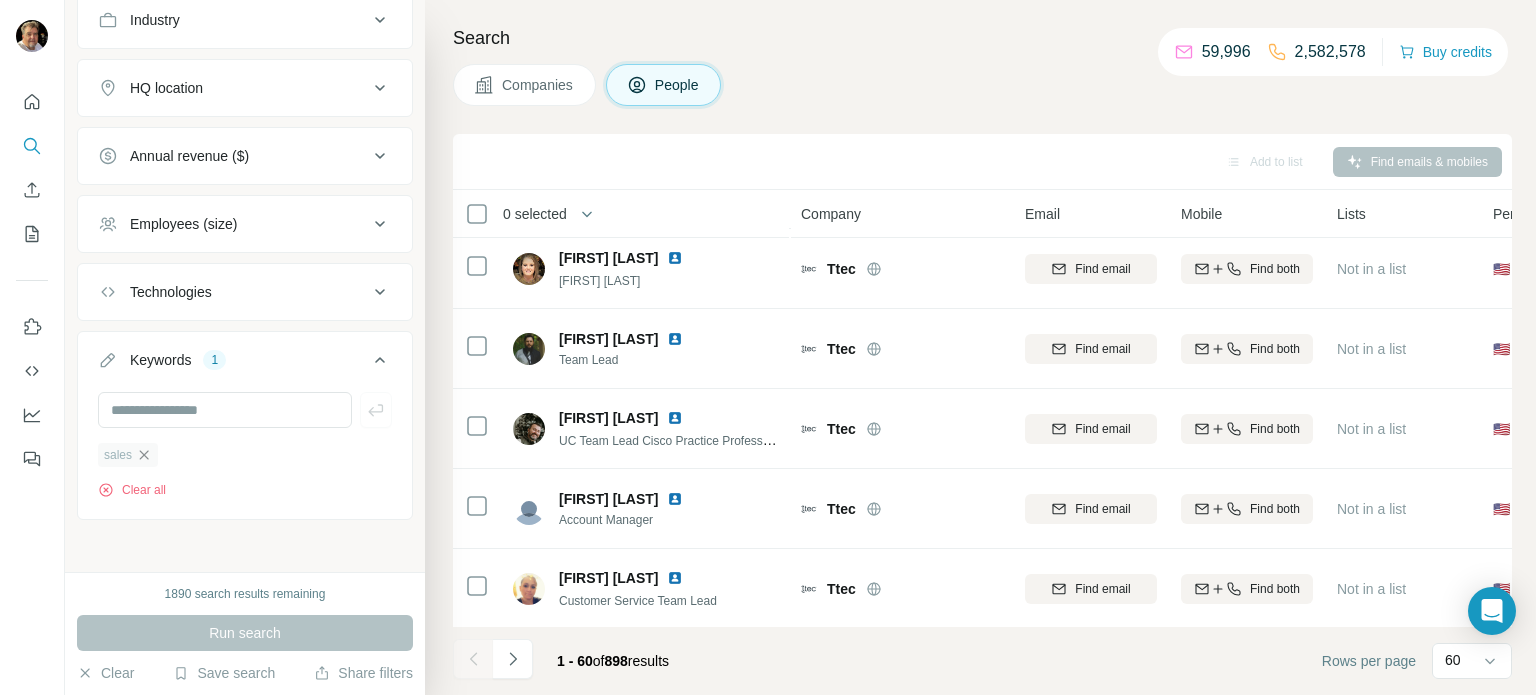 click 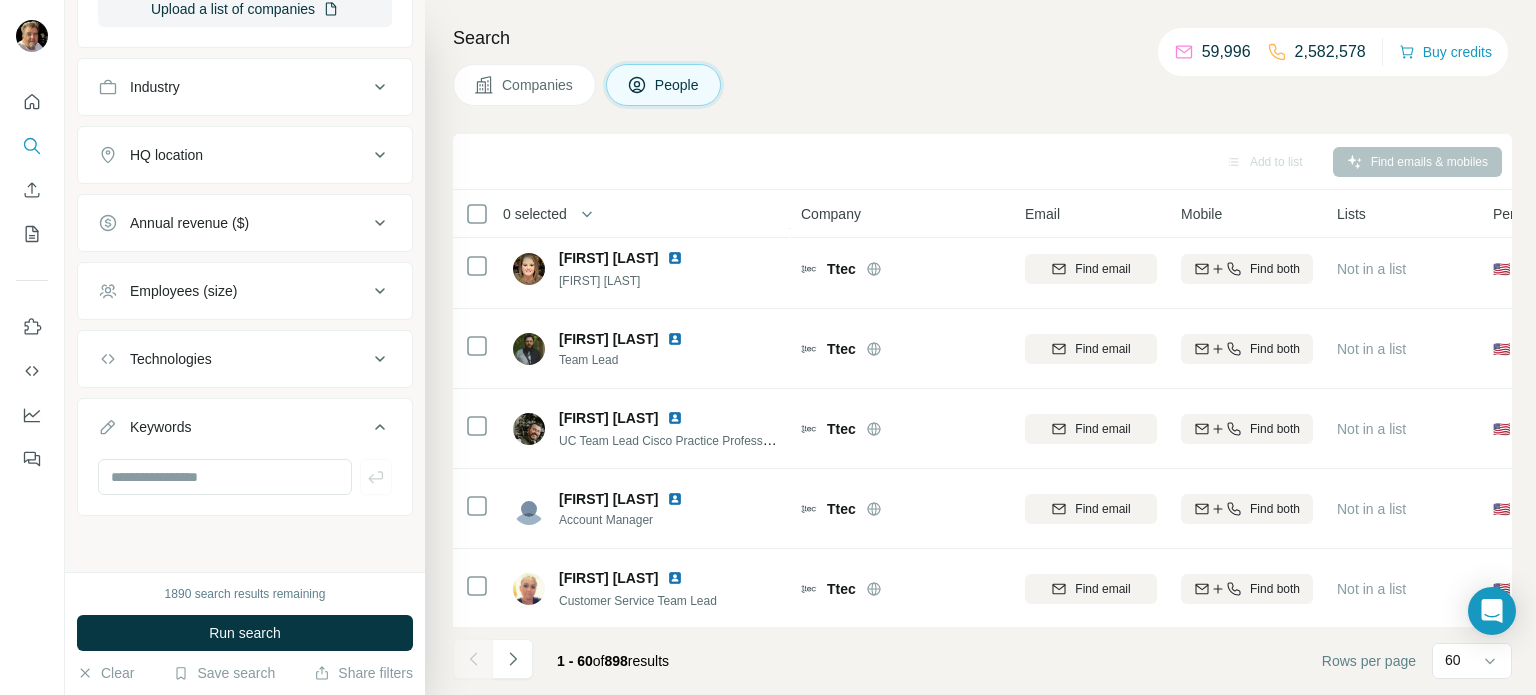 scroll, scrollTop: 1722, scrollLeft: 0, axis: vertical 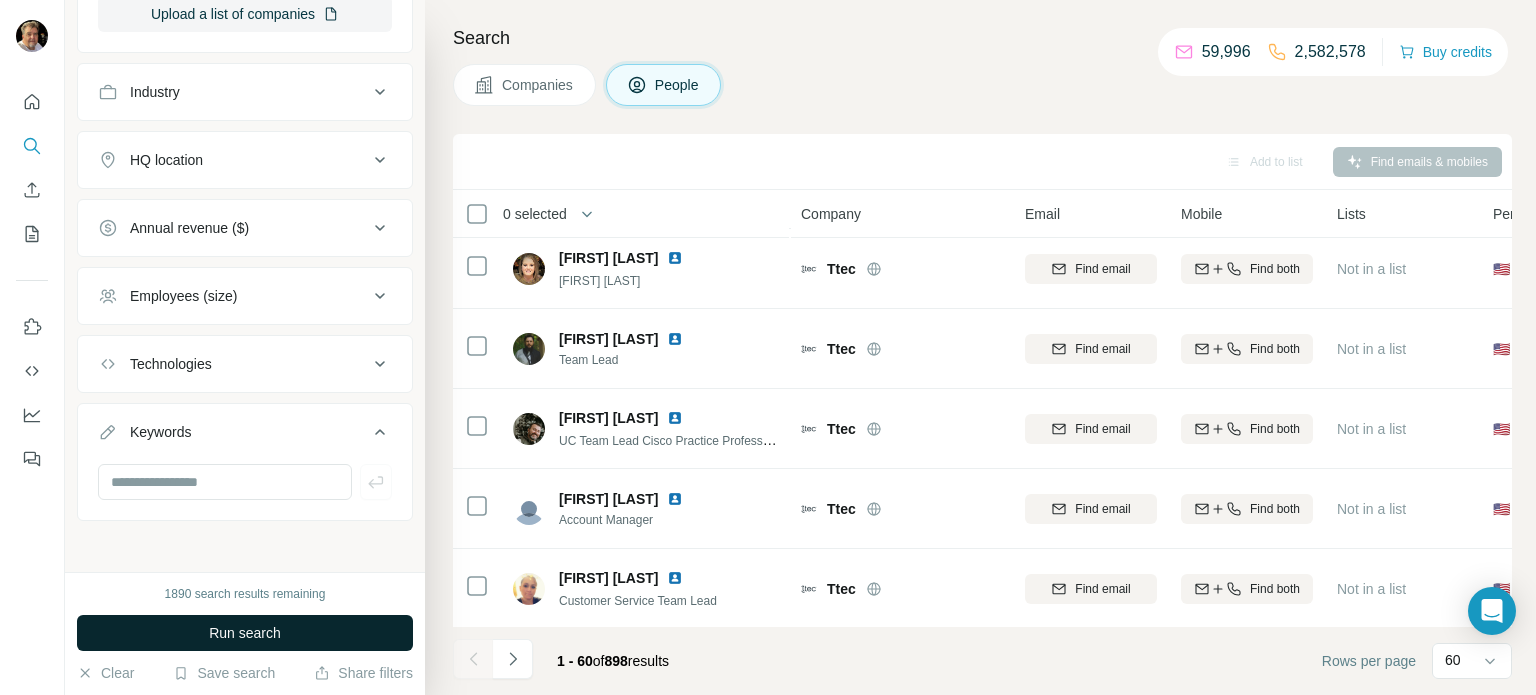 click on "Run search" at bounding box center [245, 633] 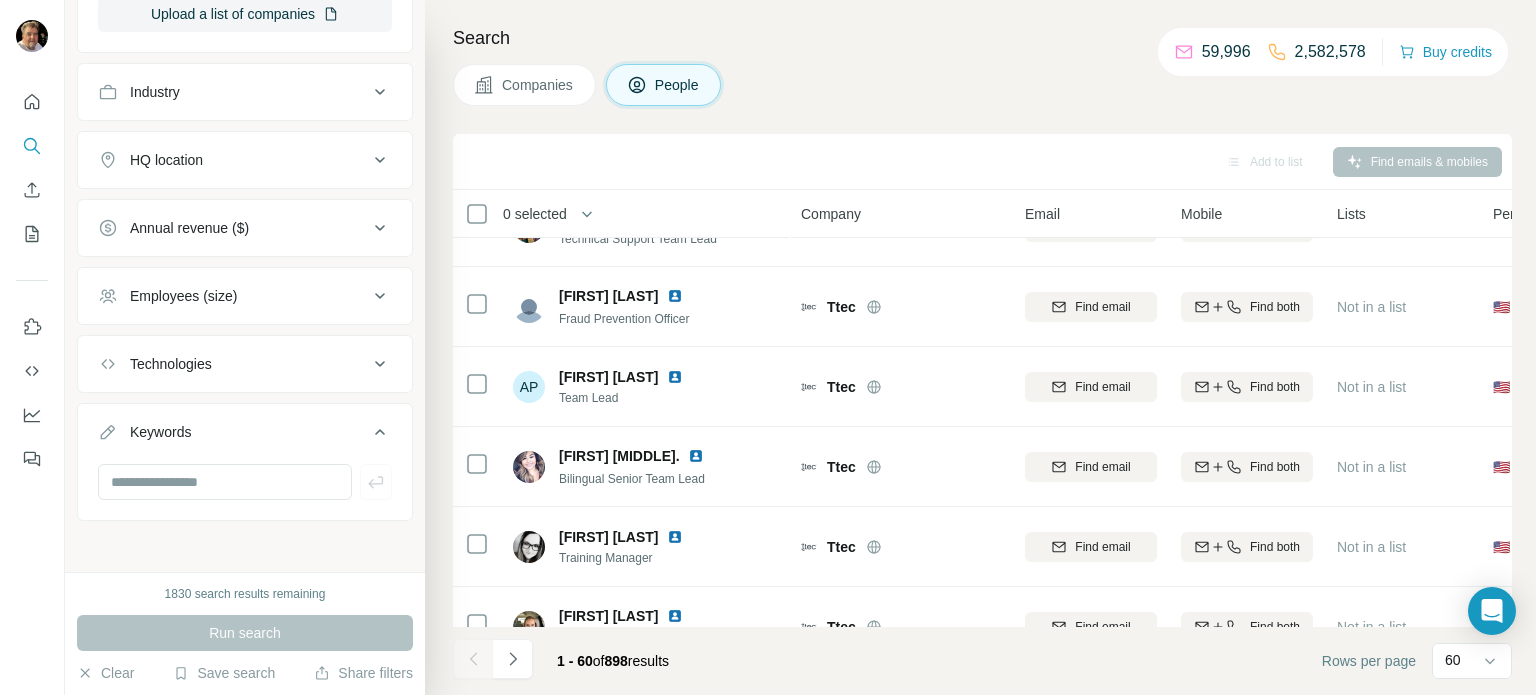 scroll, scrollTop: 4410, scrollLeft: 0, axis: vertical 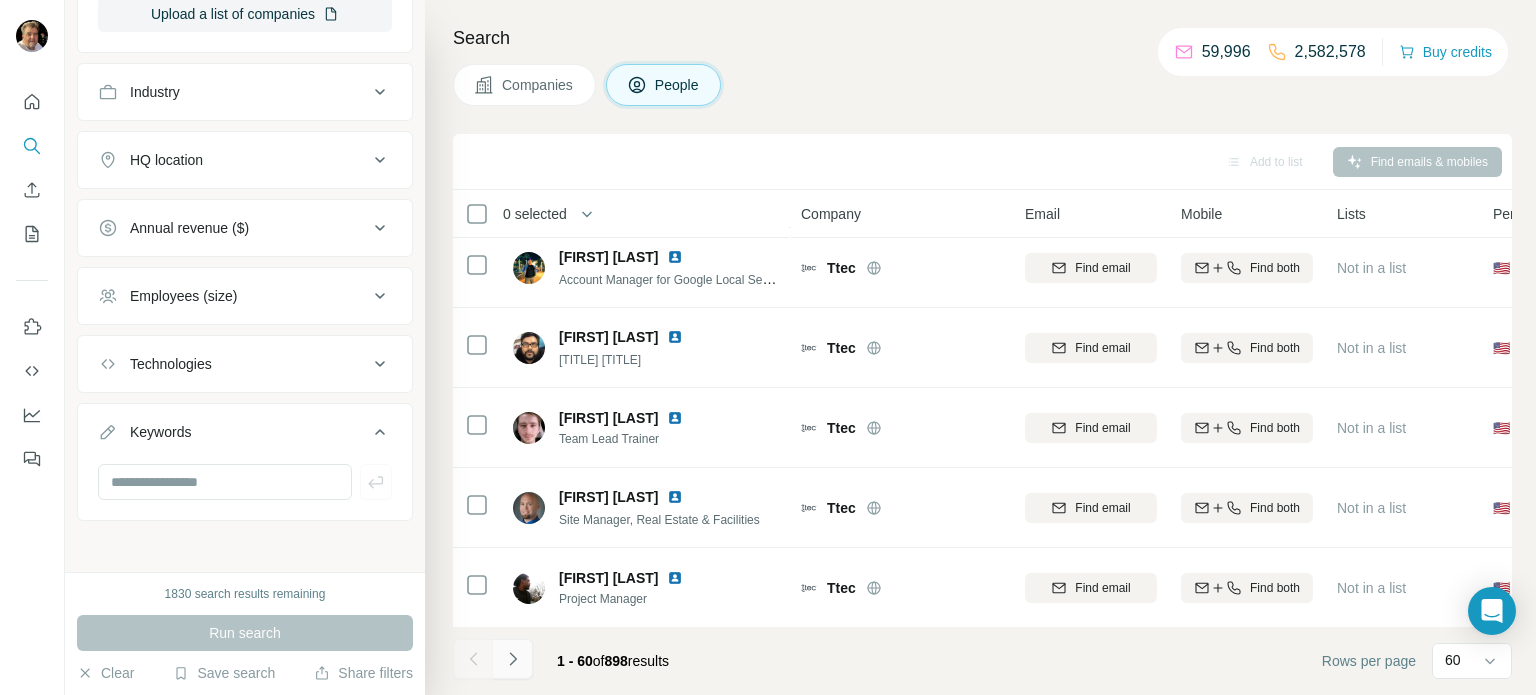 click 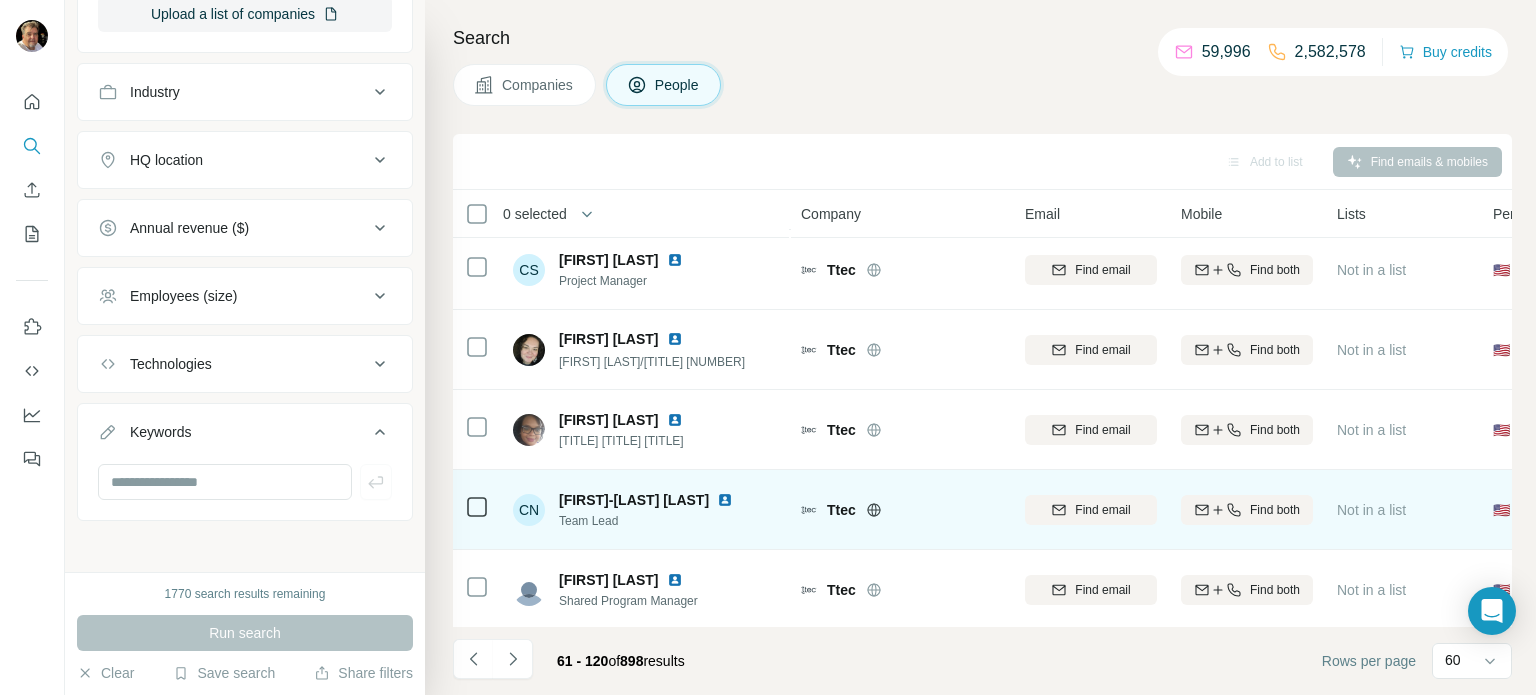 scroll, scrollTop: 4410, scrollLeft: 0, axis: vertical 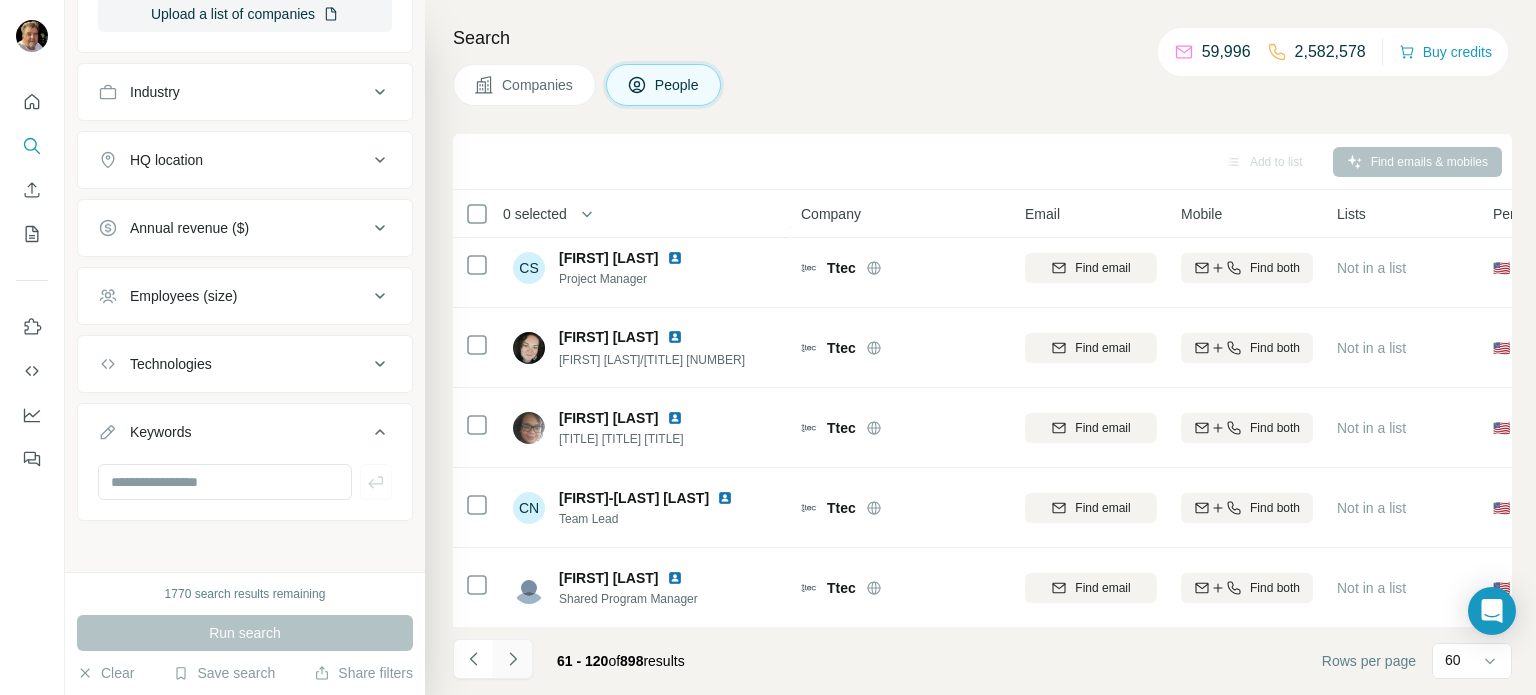 click 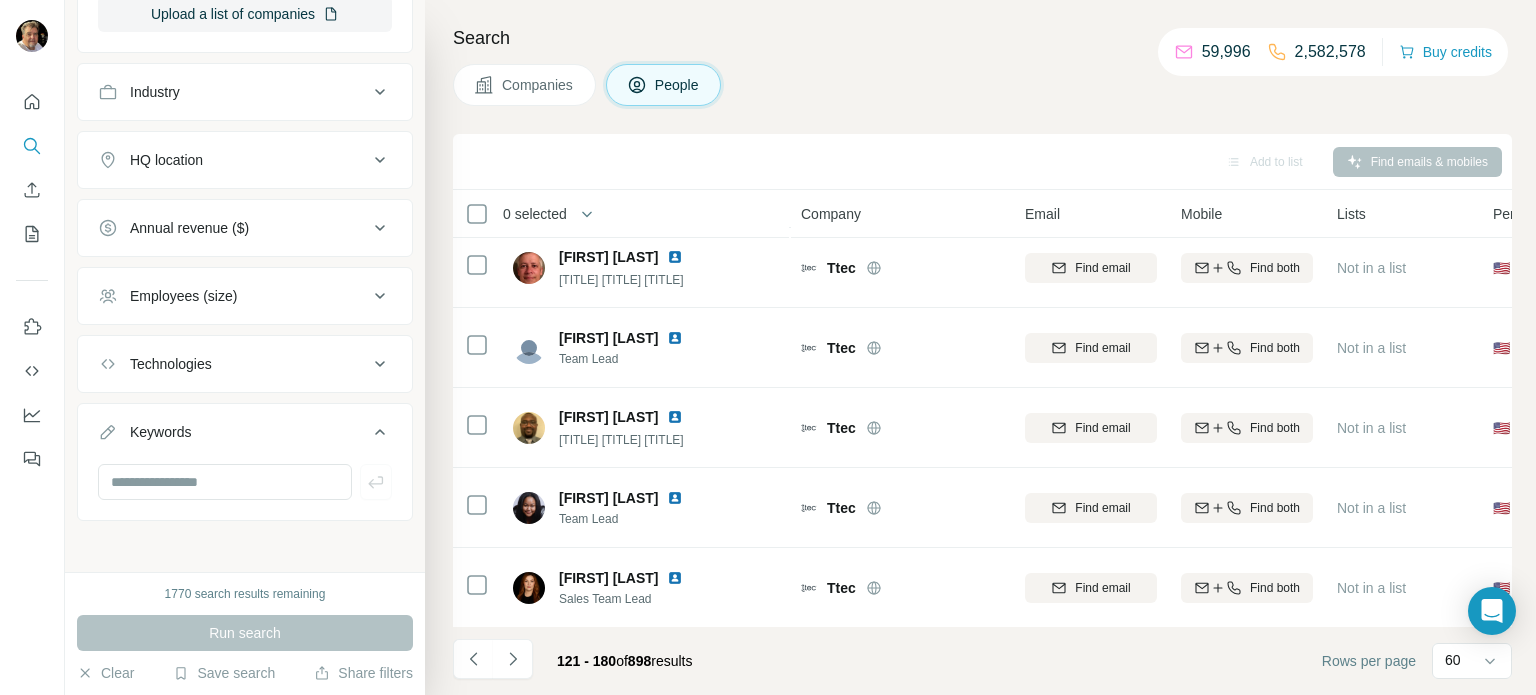 scroll, scrollTop: 4410, scrollLeft: 0, axis: vertical 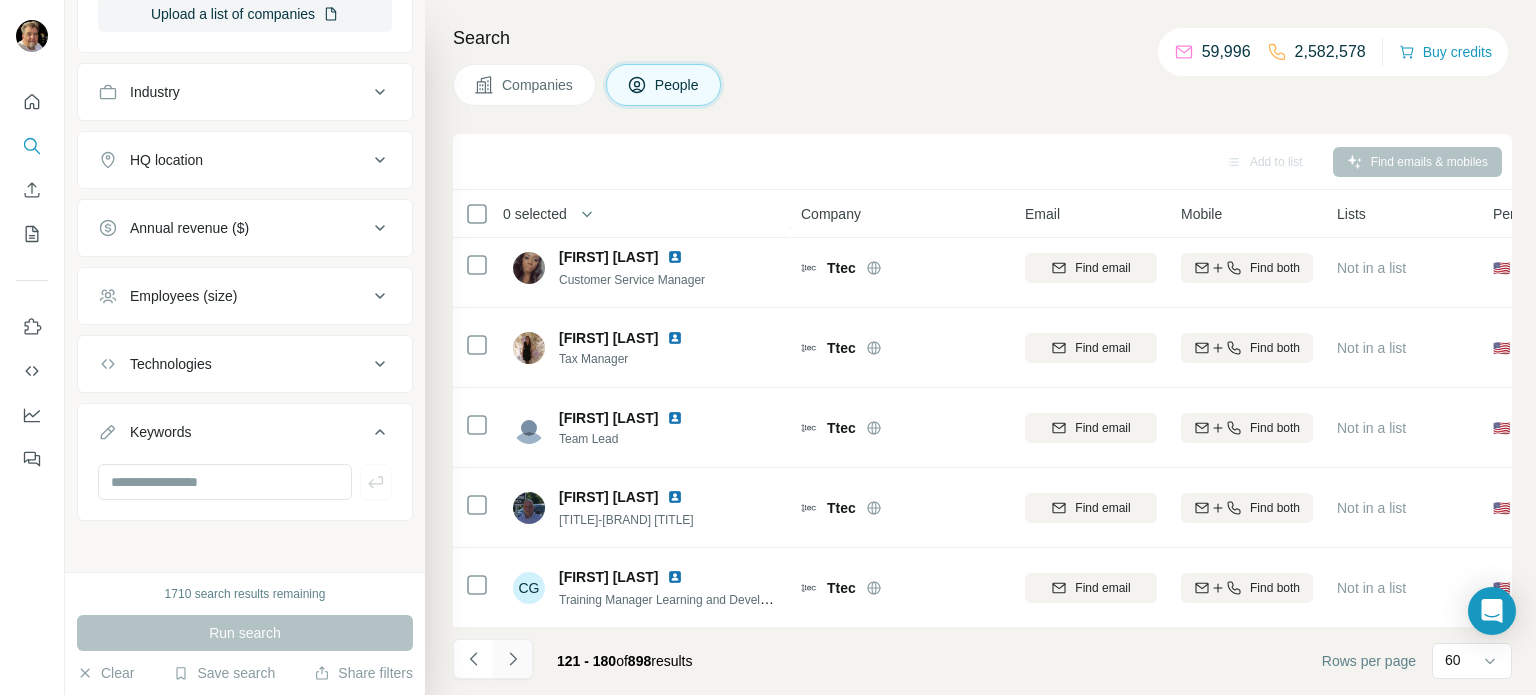 click 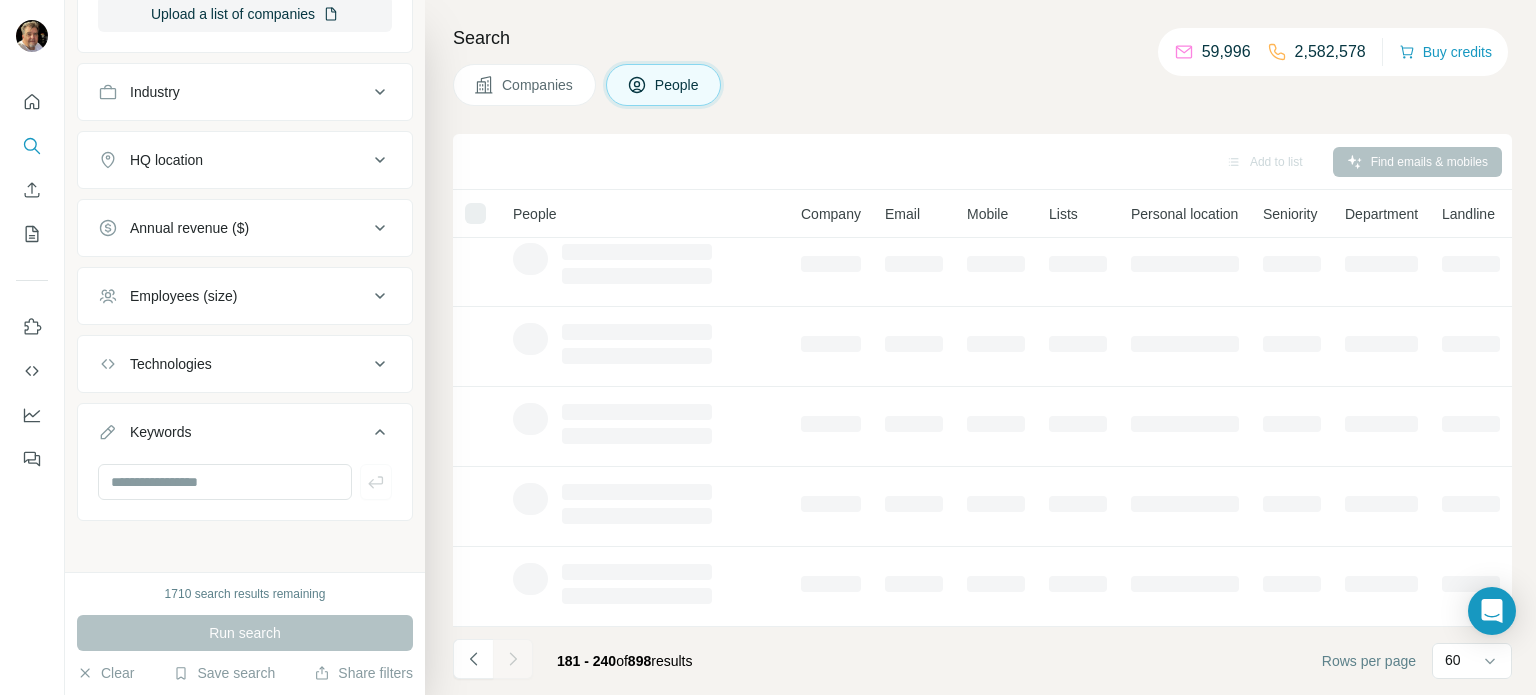 scroll, scrollTop: 410, scrollLeft: 0, axis: vertical 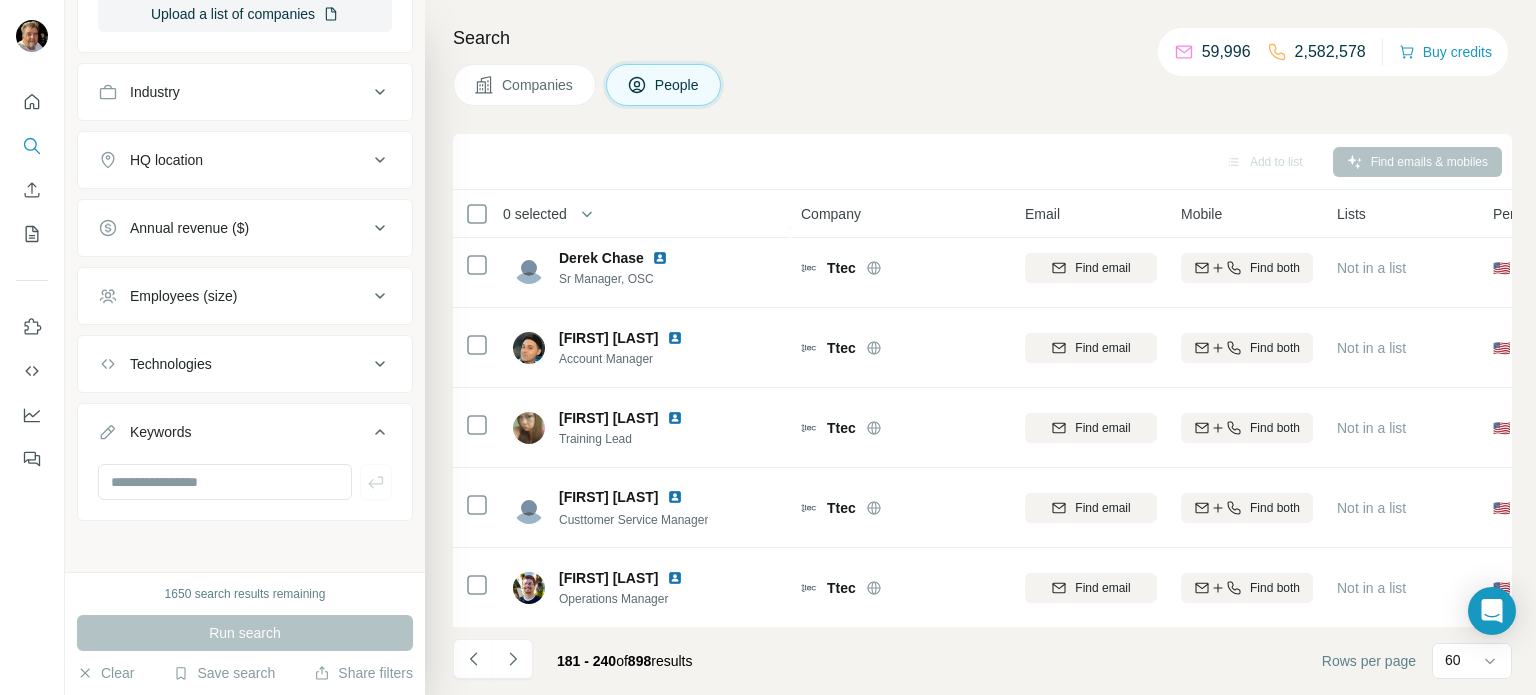 click 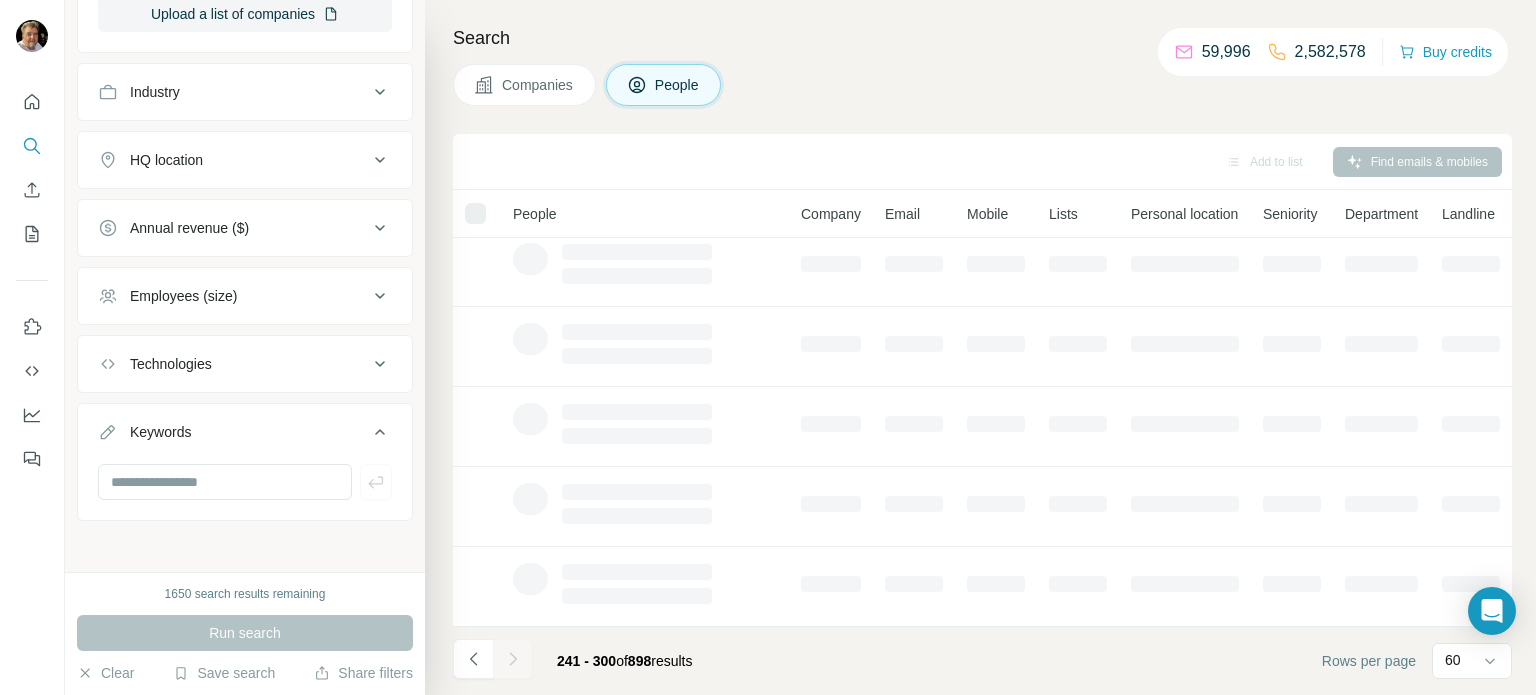 scroll, scrollTop: 410, scrollLeft: 0, axis: vertical 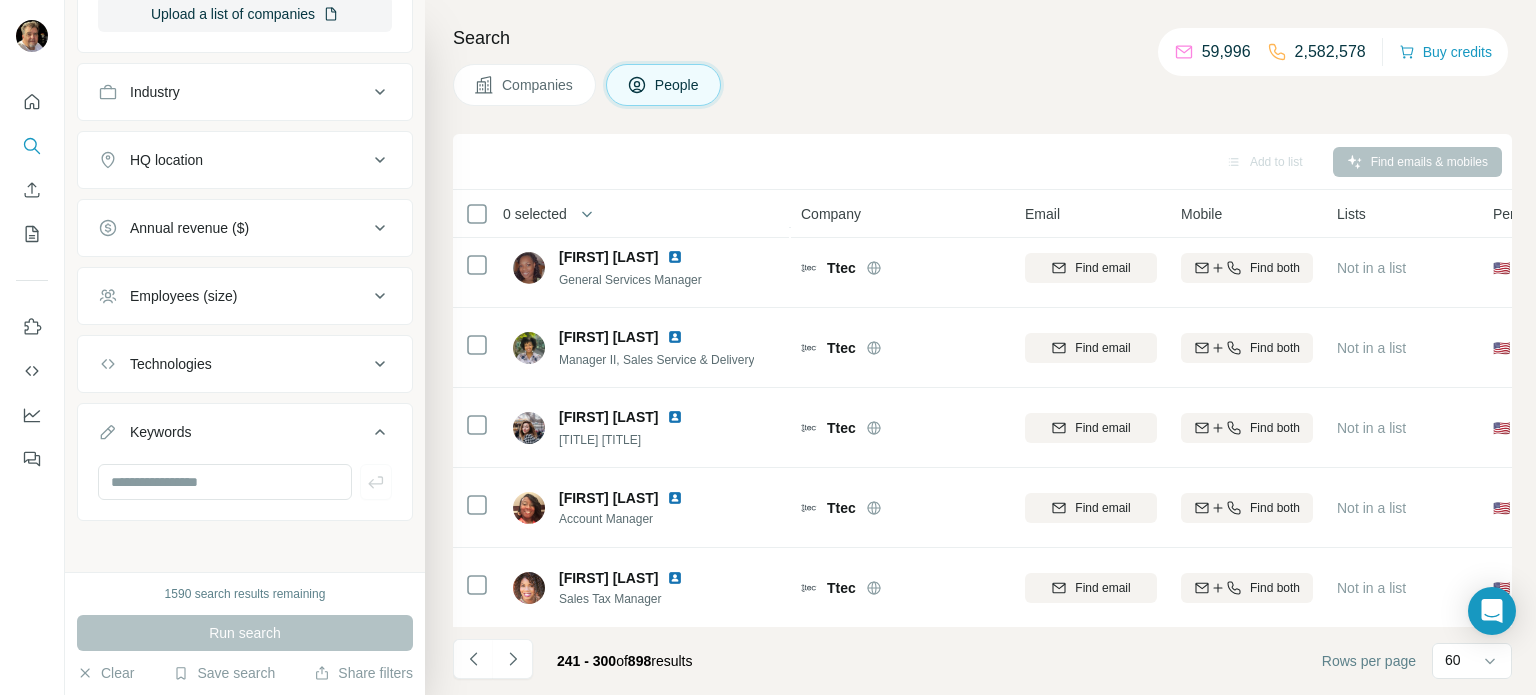 drag, startPoint x: 513, startPoint y: 656, endPoint x: 512, endPoint y: 644, distance: 12.0415945 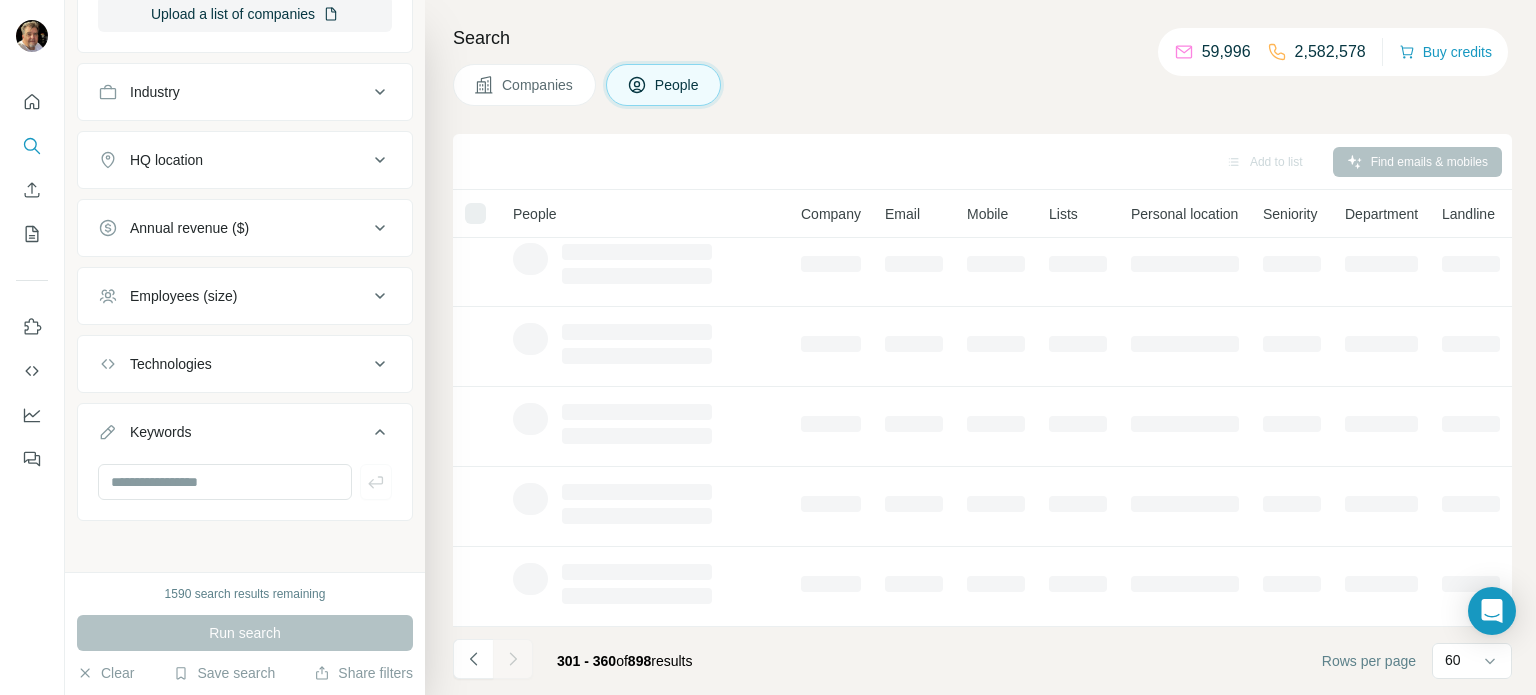 scroll, scrollTop: 410, scrollLeft: 0, axis: vertical 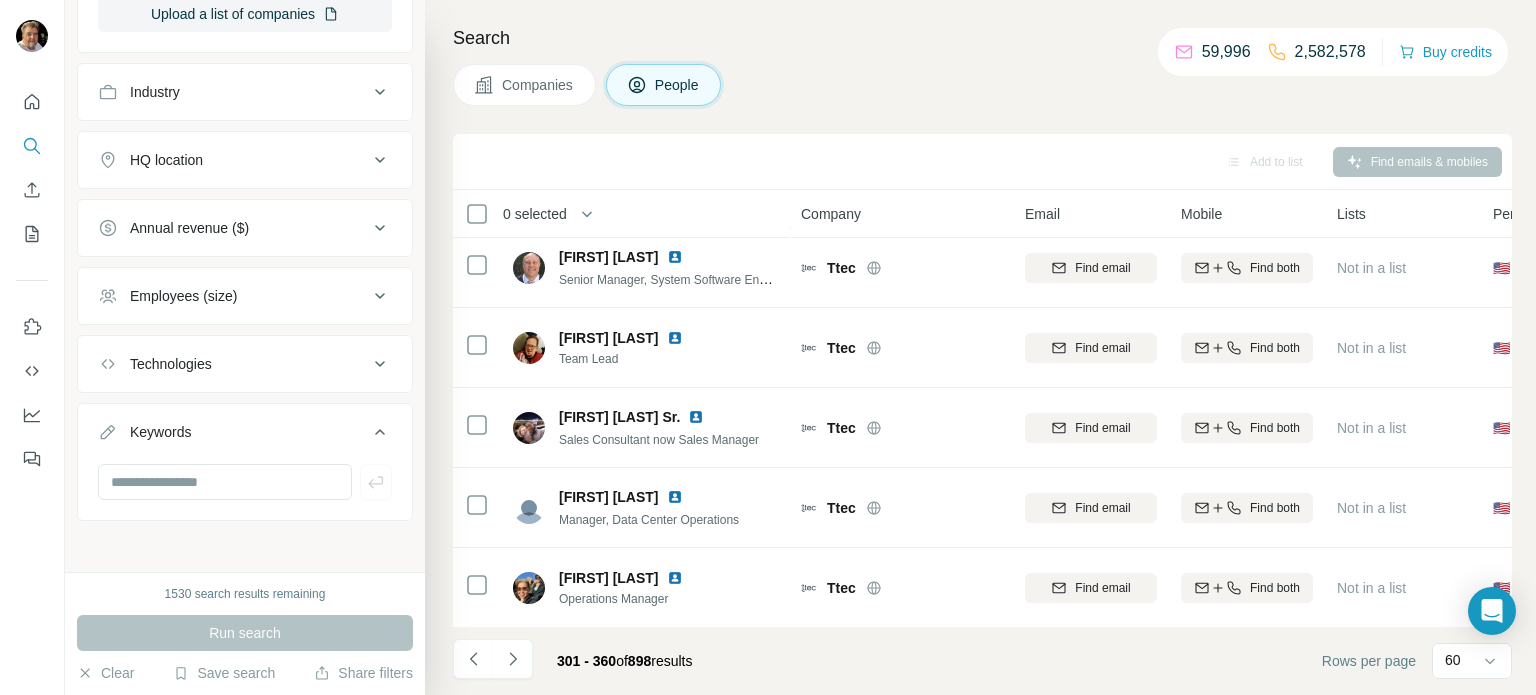 click 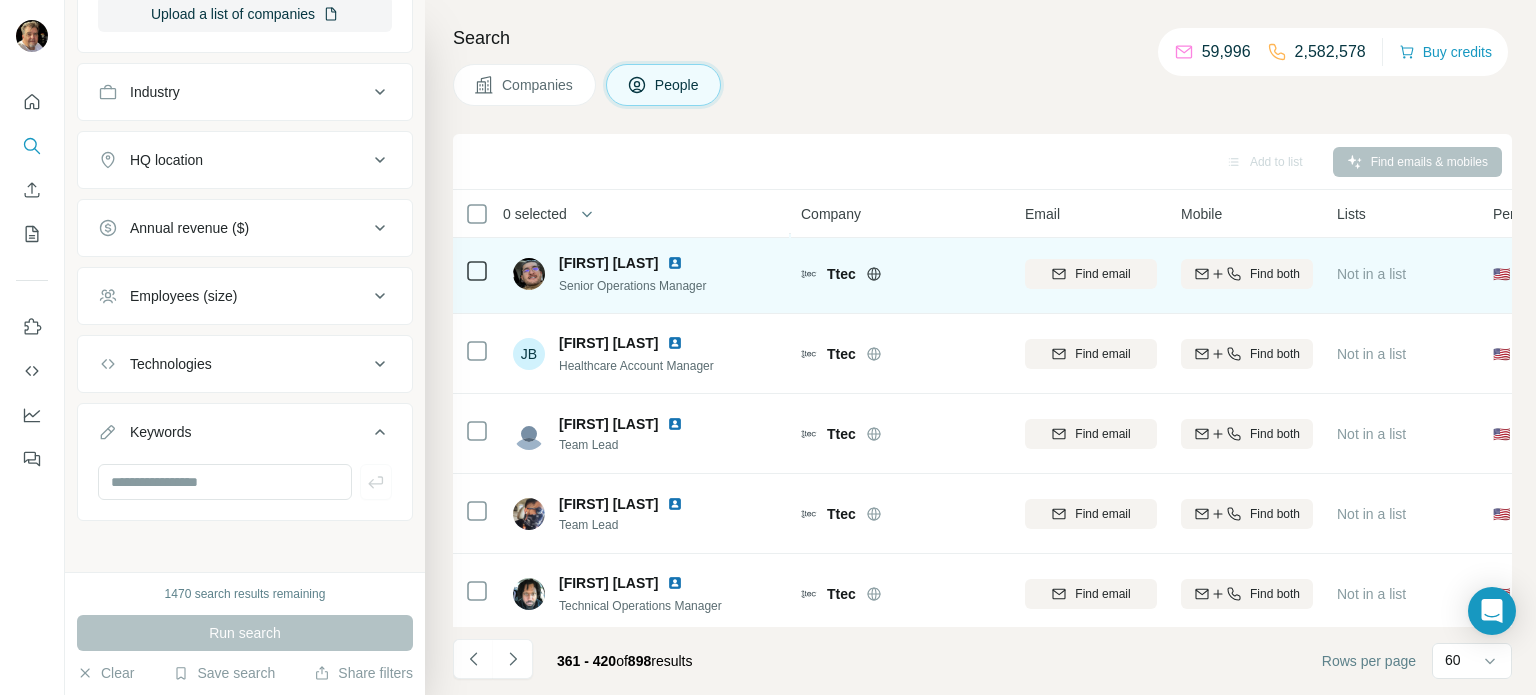 scroll, scrollTop: 4410, scrollLeft: 0, axis: vertical 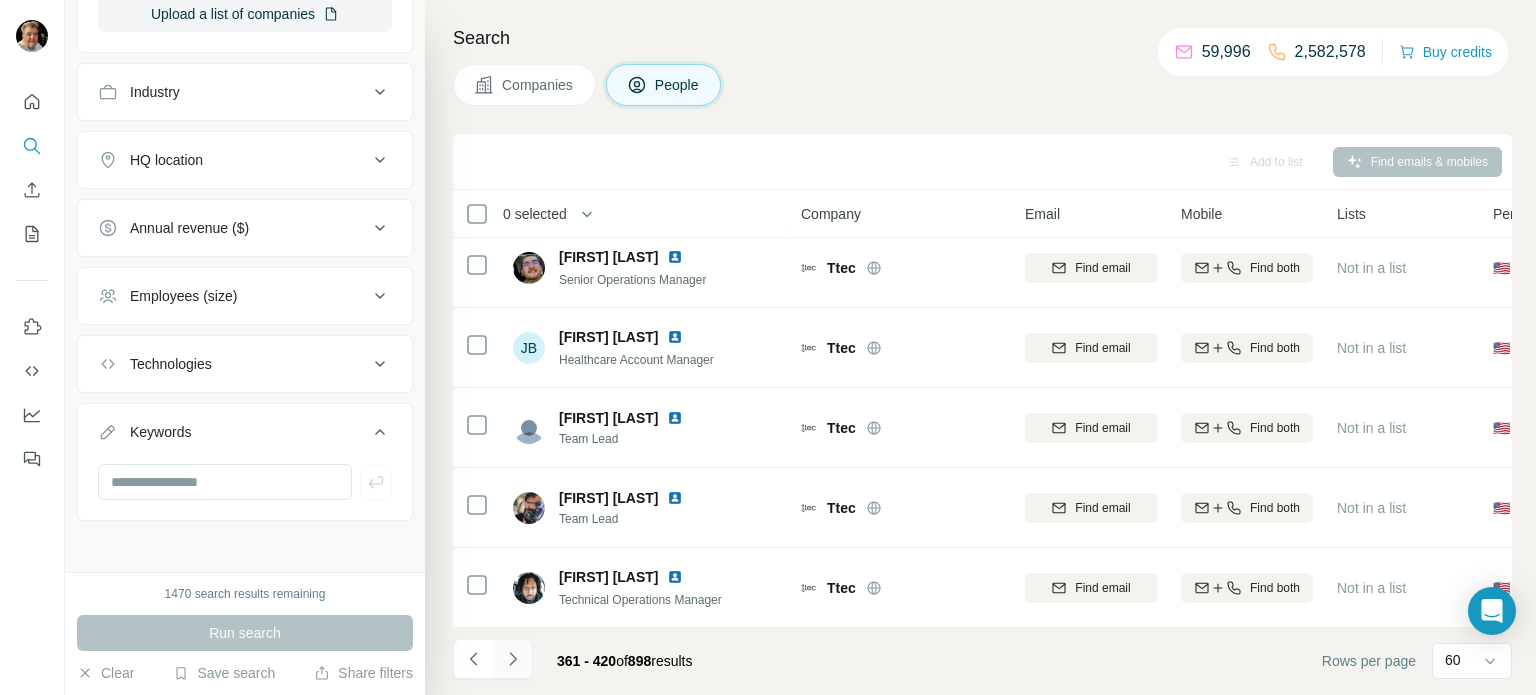 click 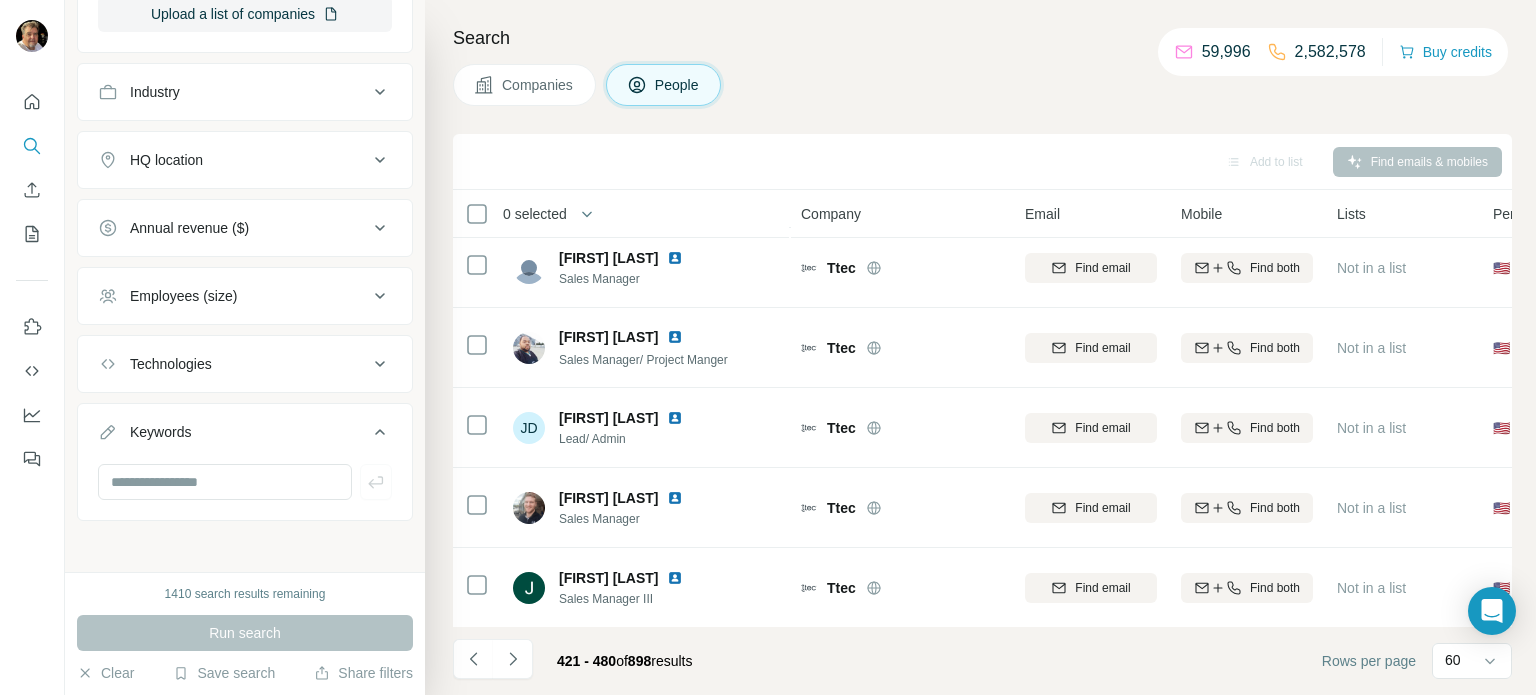 scroll, scrollTop: 4410, scrollLeft: 0, axis: vertical 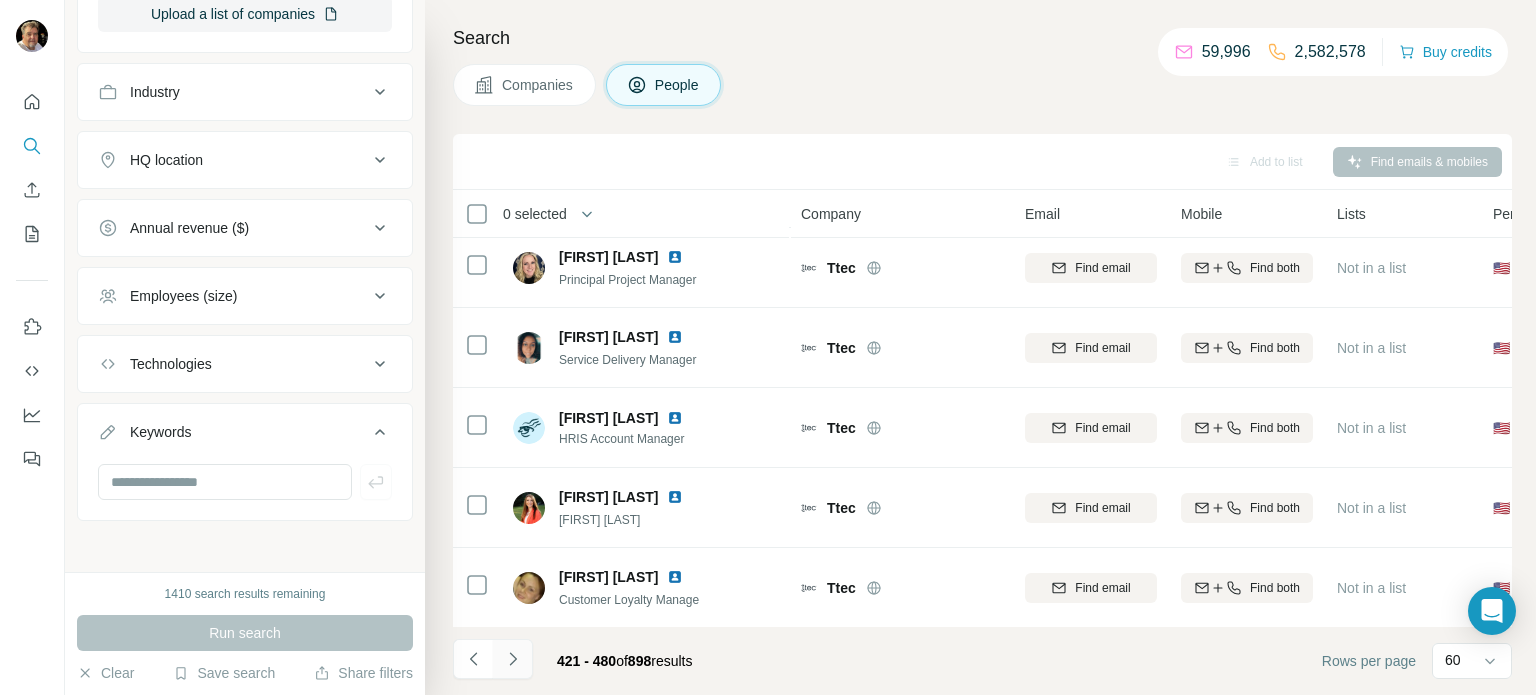 click 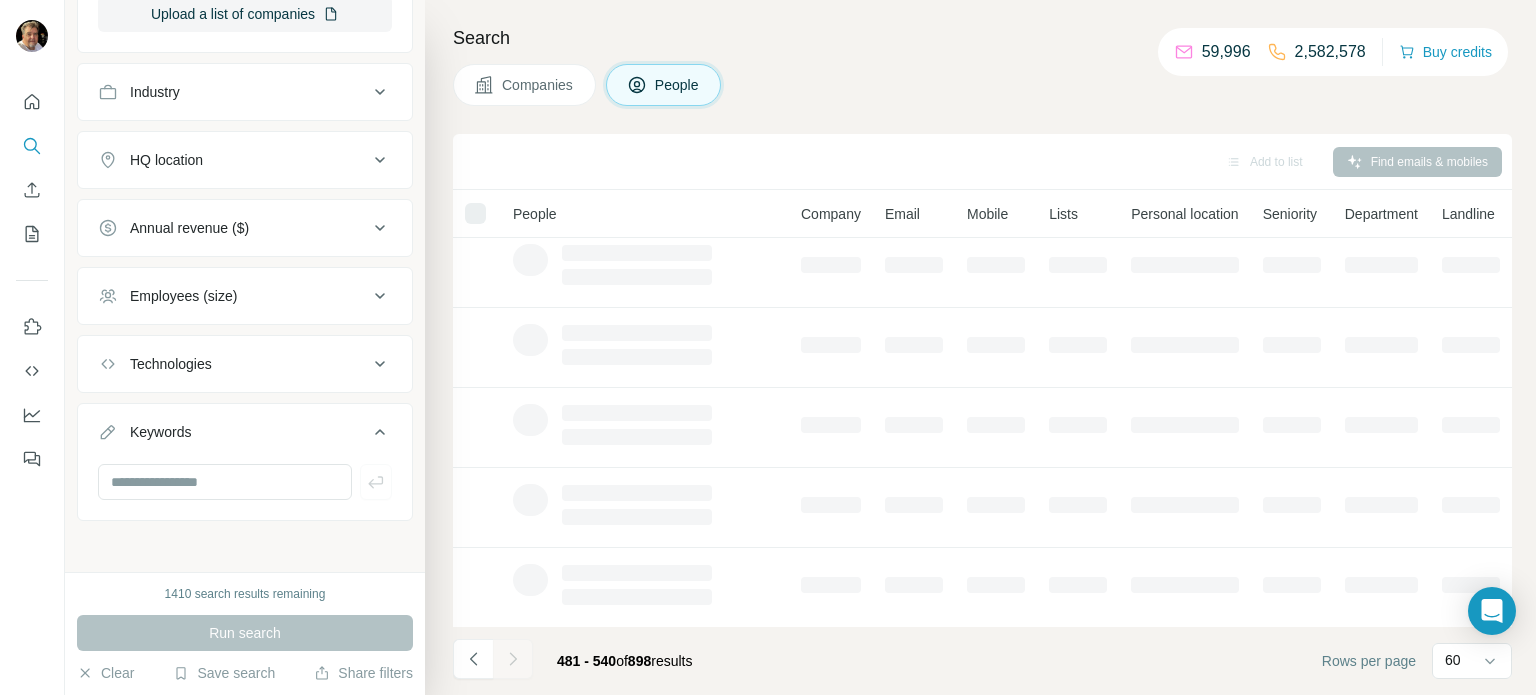 scroll, scrollTop: 409, scrollLeft: 0, axis: vertical 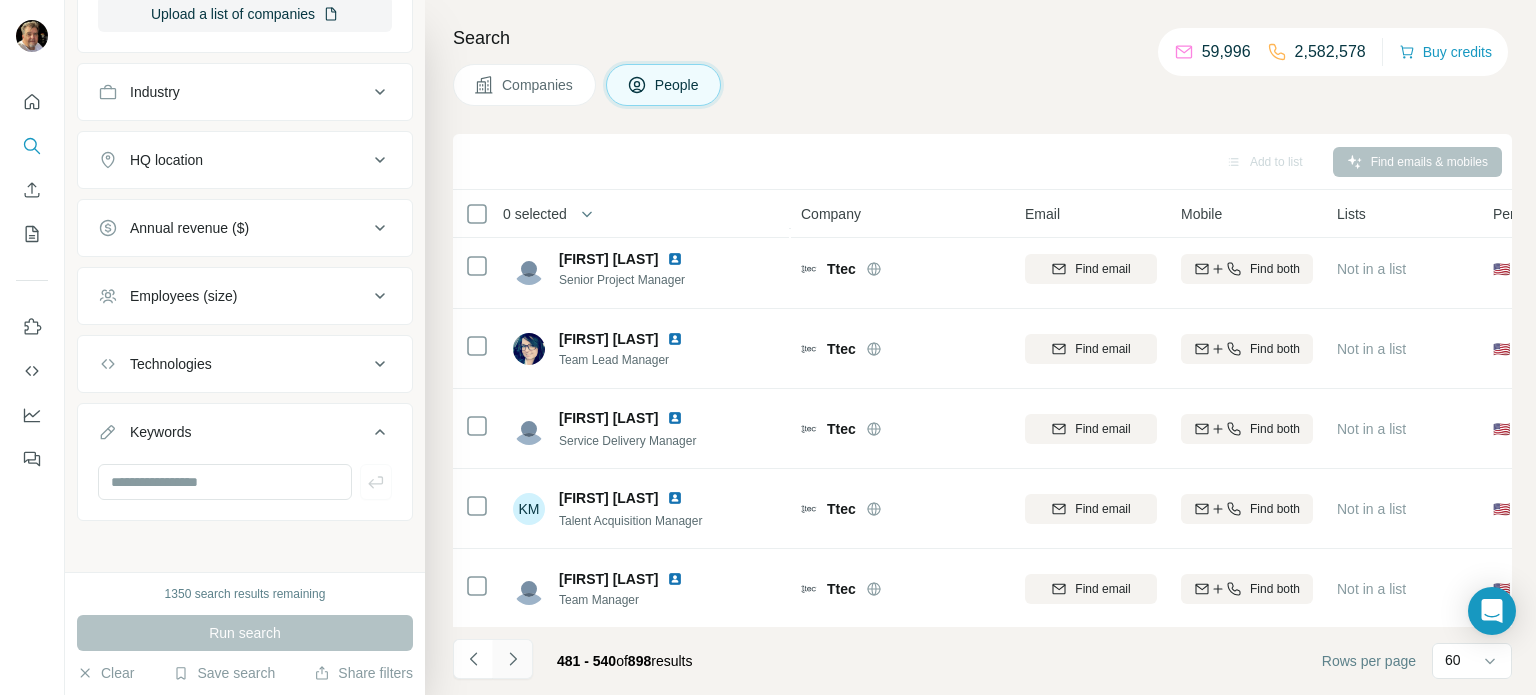click 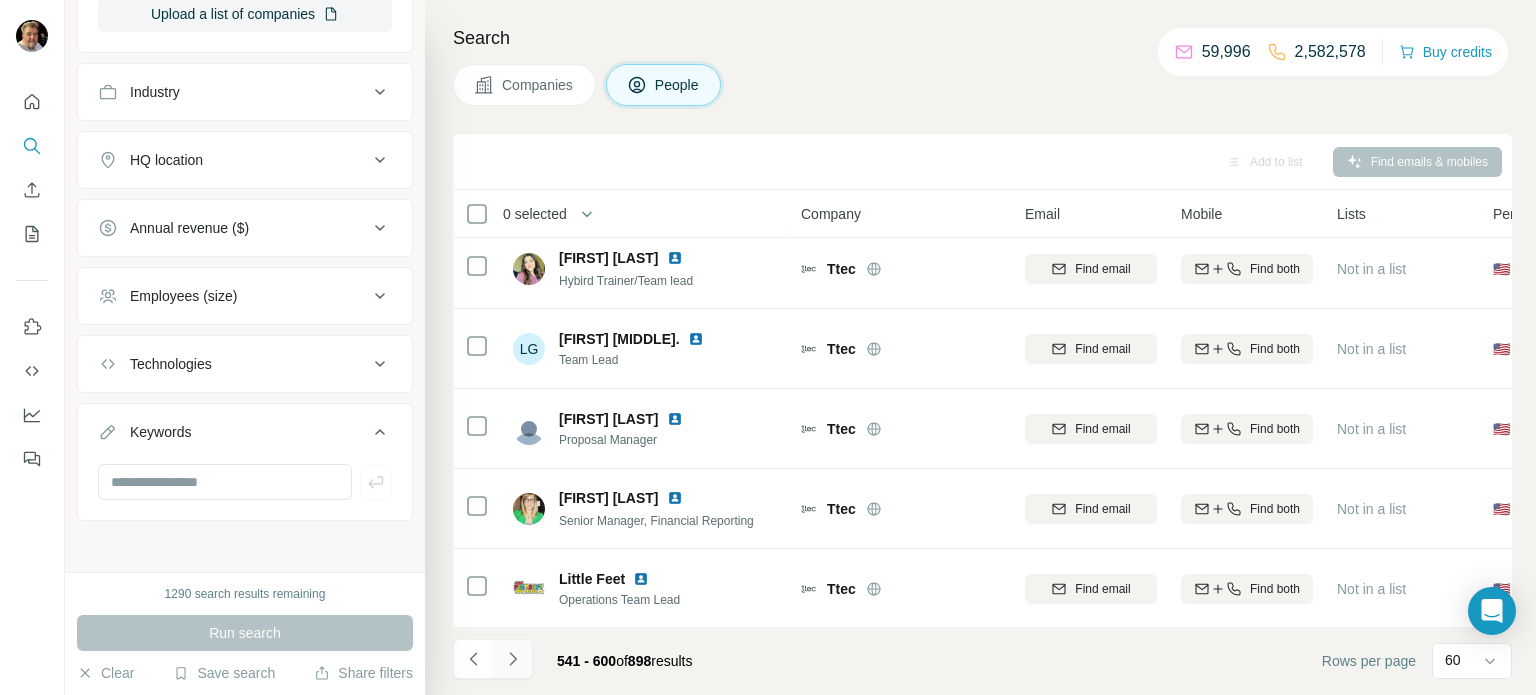 click 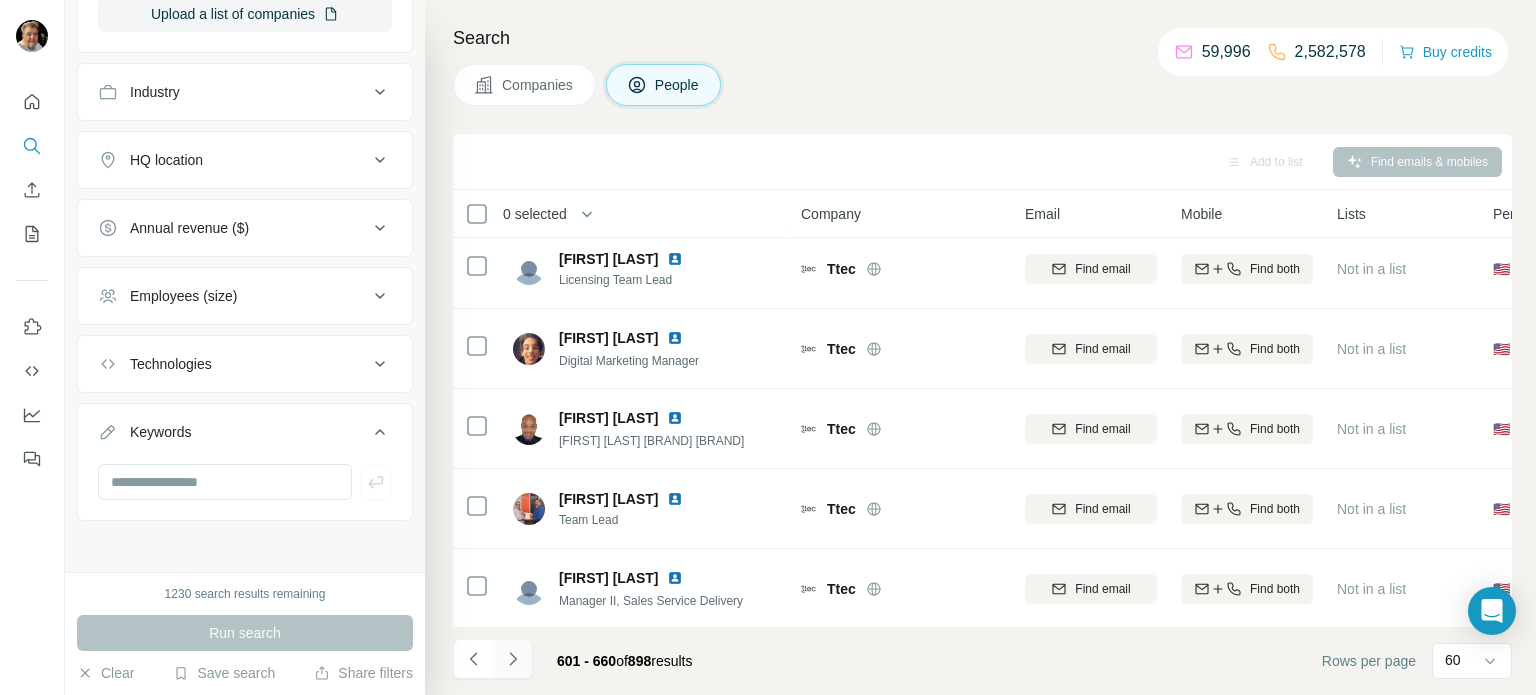 click 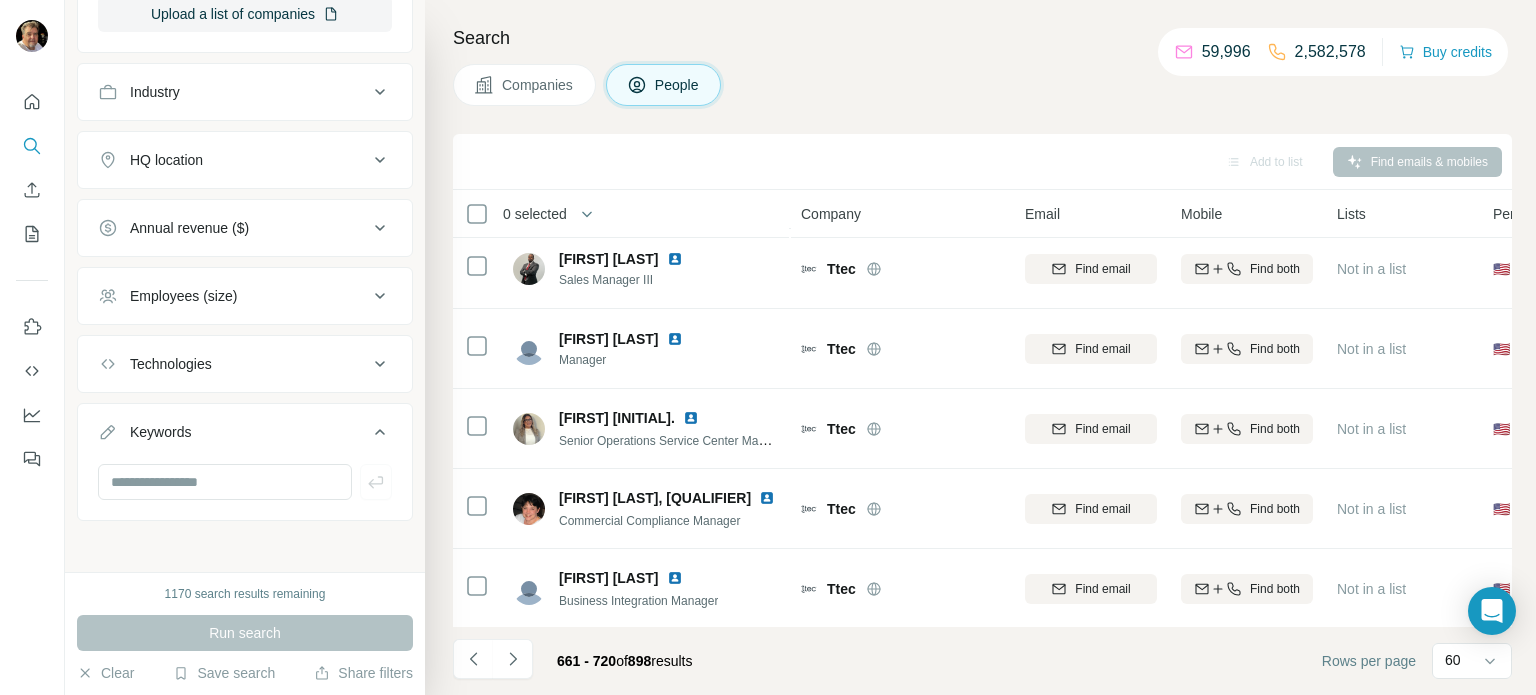 click 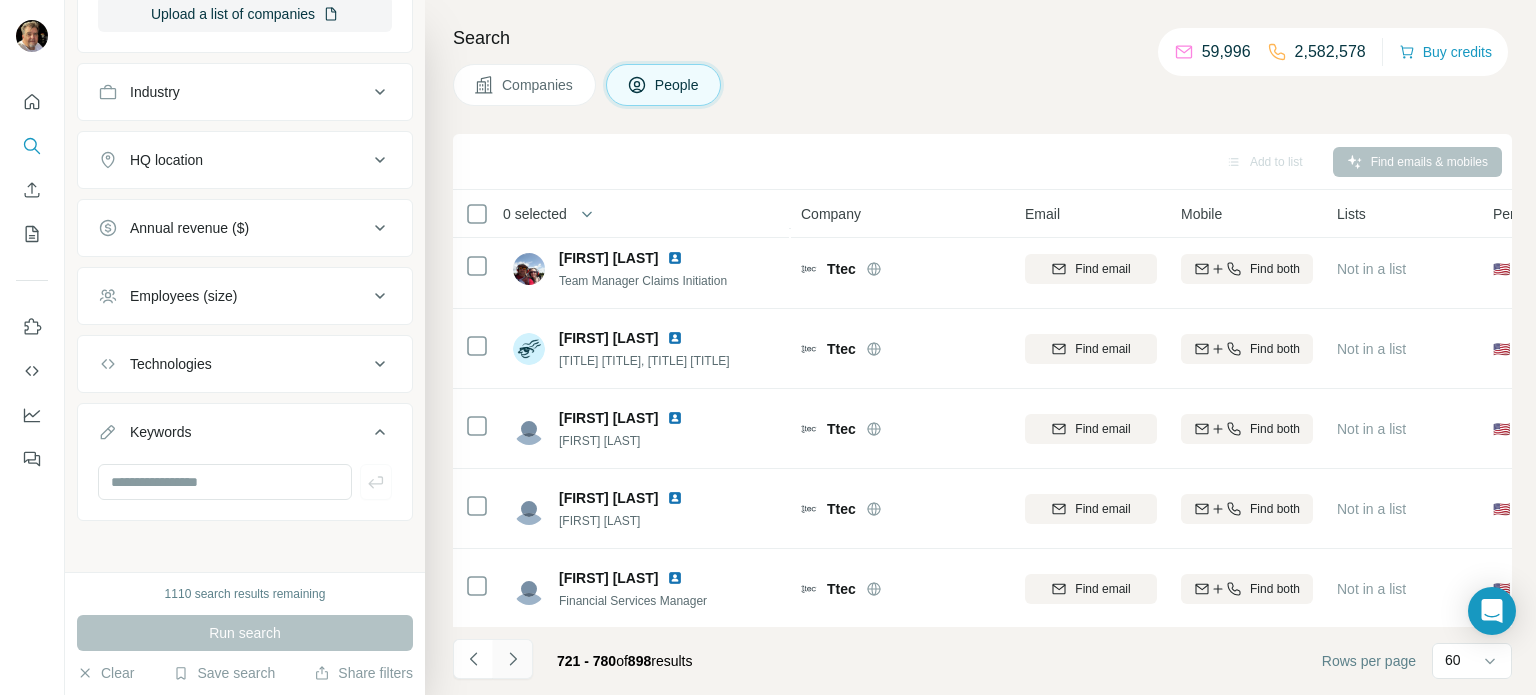 click 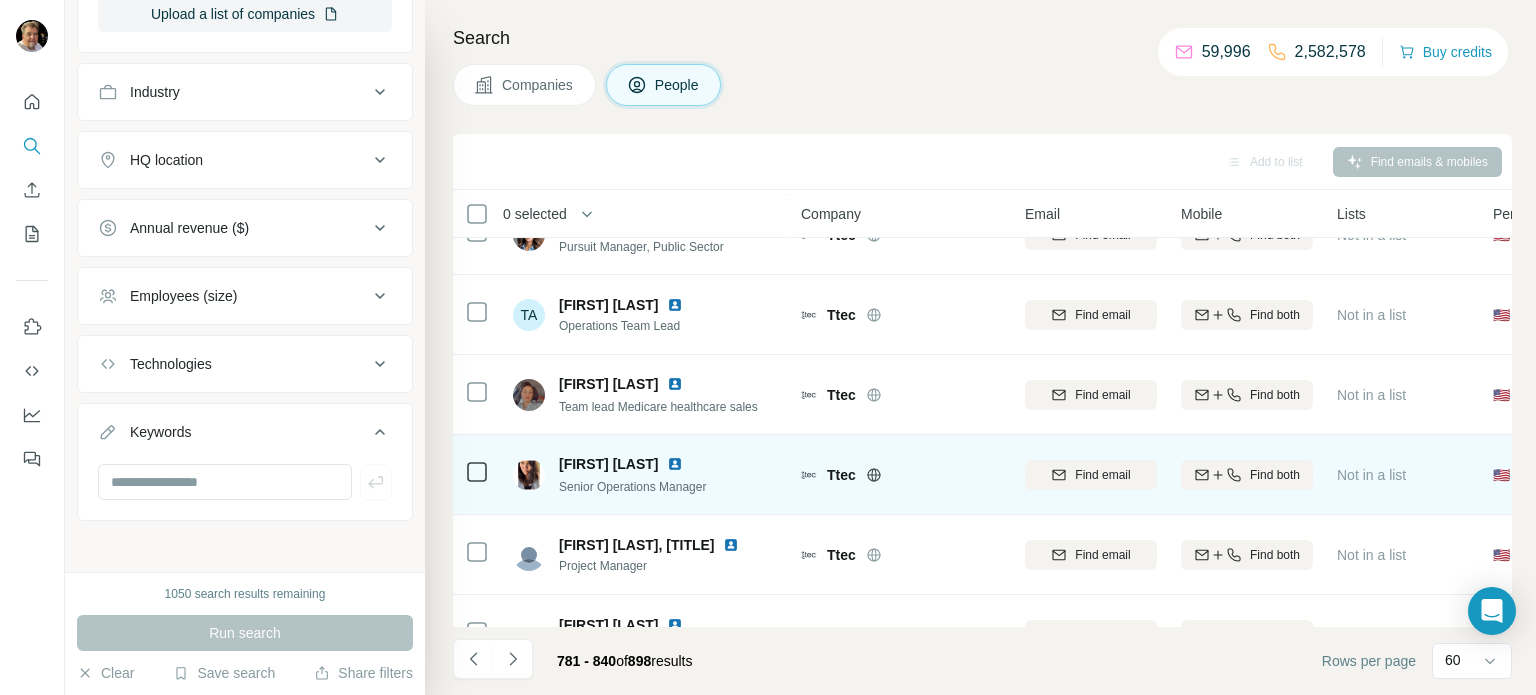scroll, scrollTop: 4410, scrollLeft: 0, axis: vertical 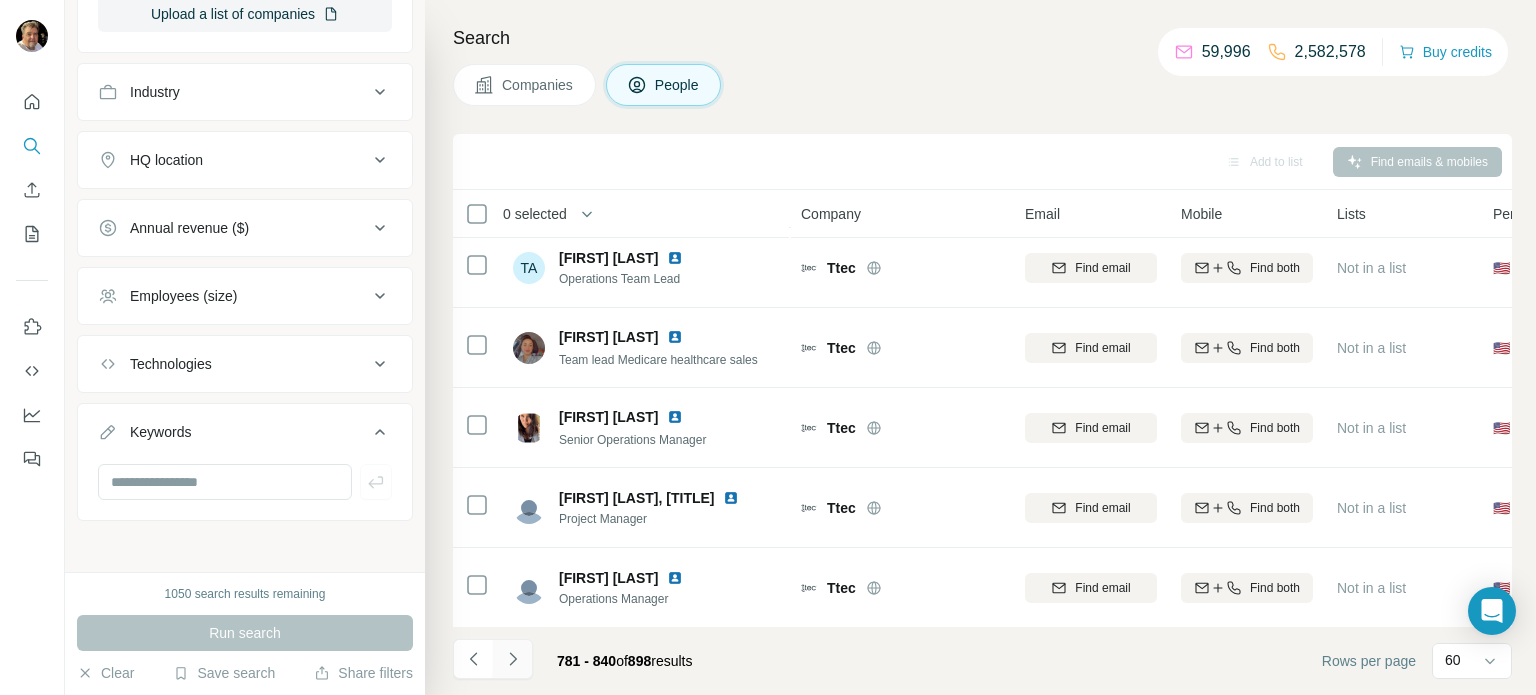 click 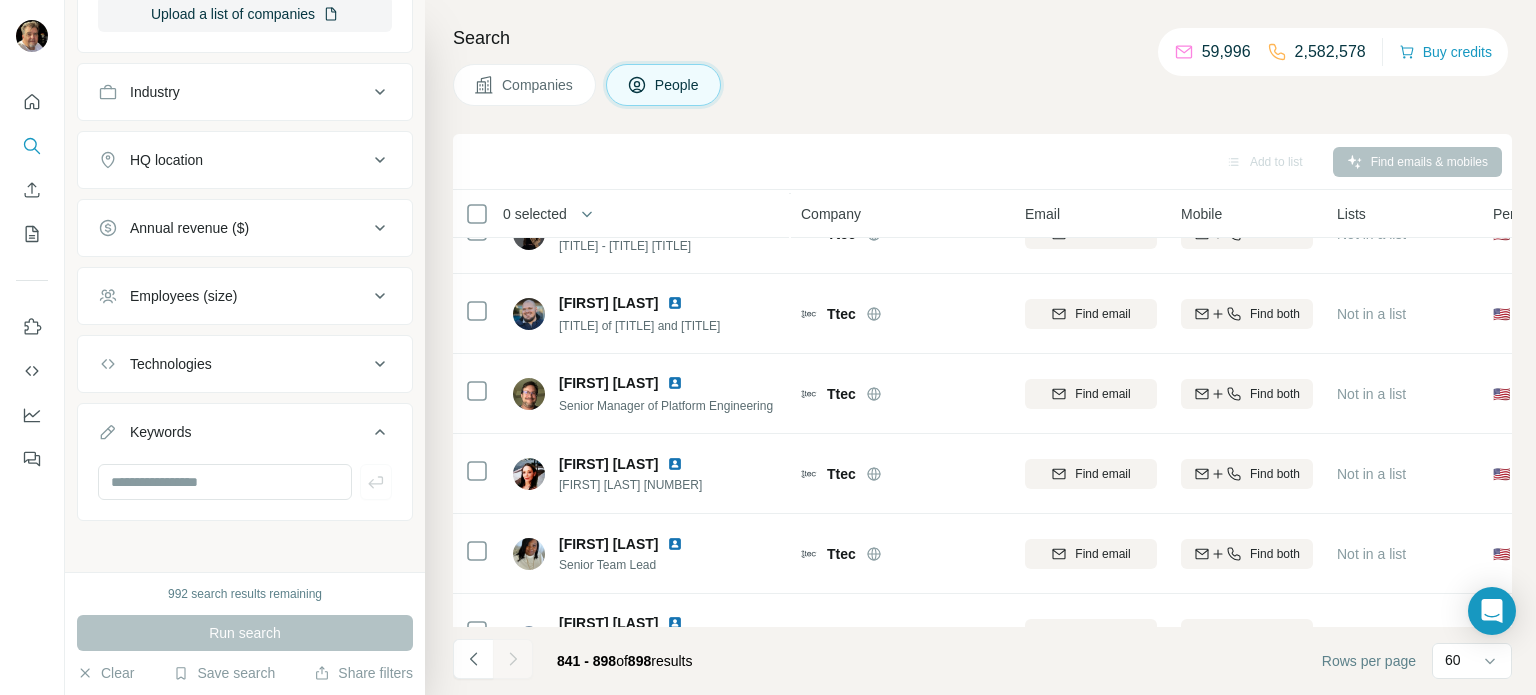 scroll, scrollTop: 1398, scrollLeft: 0, axis: vertical 